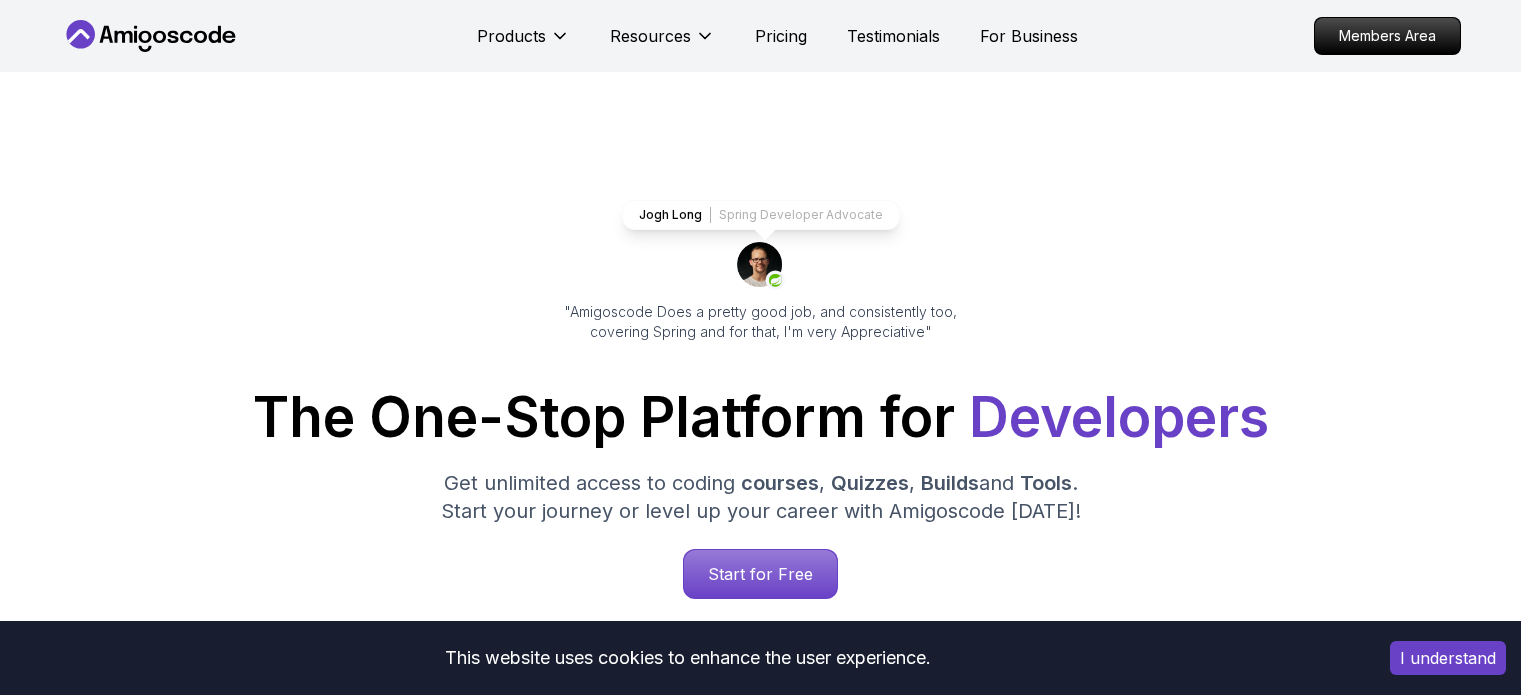 scroll, scrollTop: 0, scrollLeft: 0, axis: both 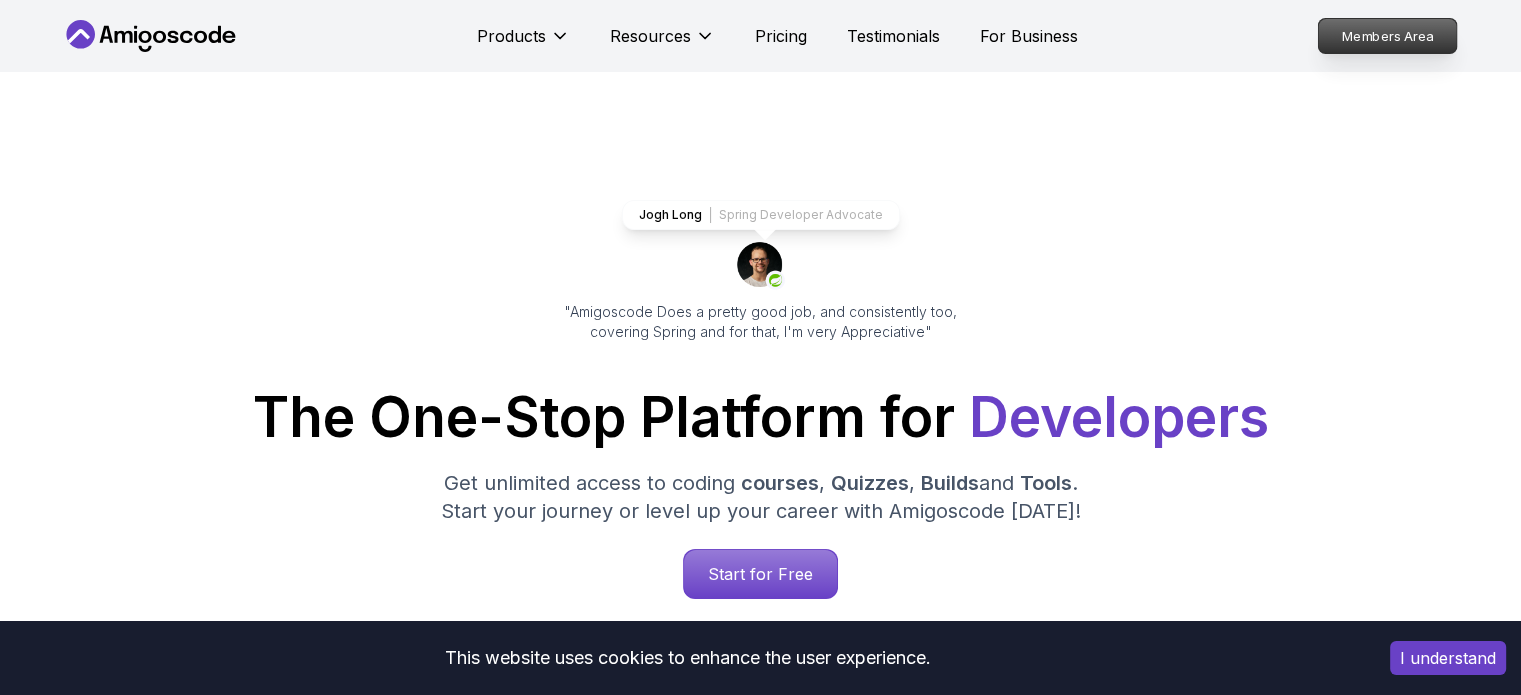 click on "Members Area" at bounding box center [1387, 36] 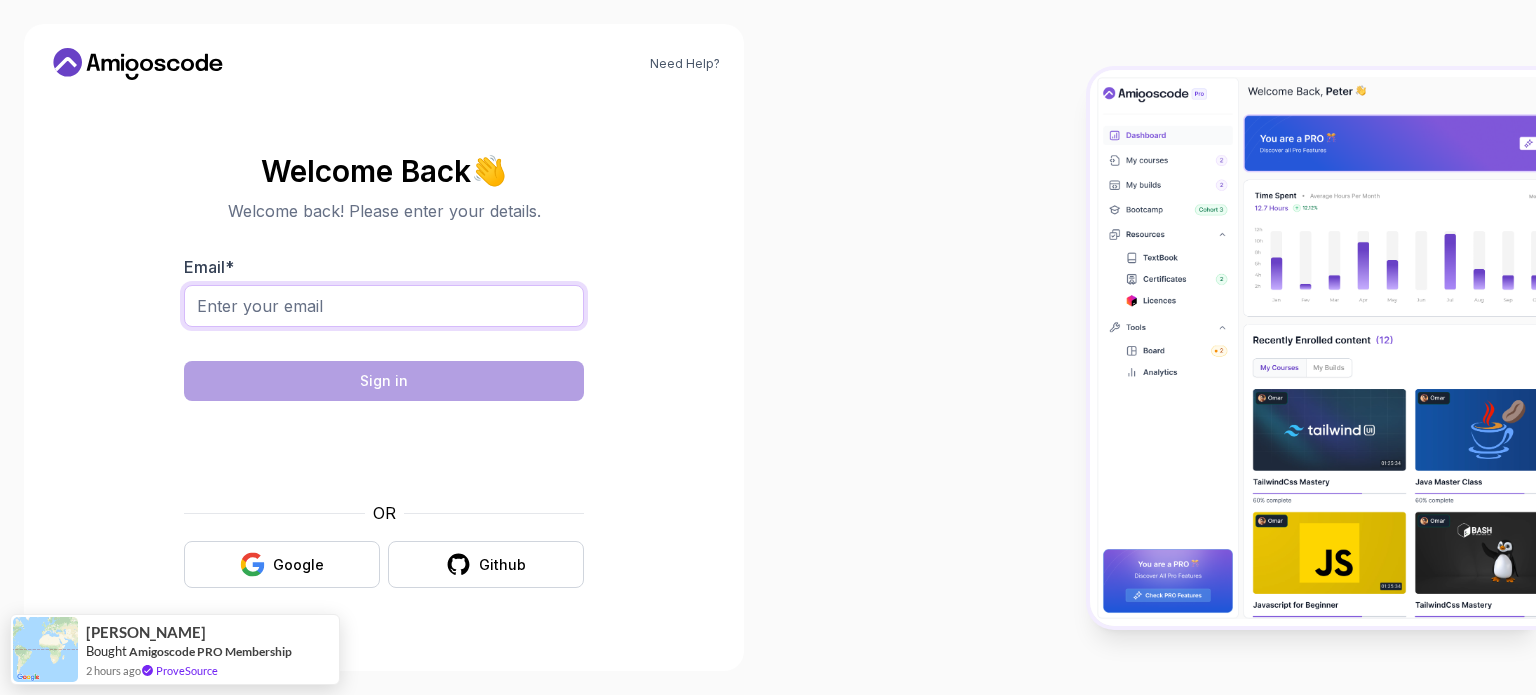 click on "Email *" at bounding box center [384, 306] 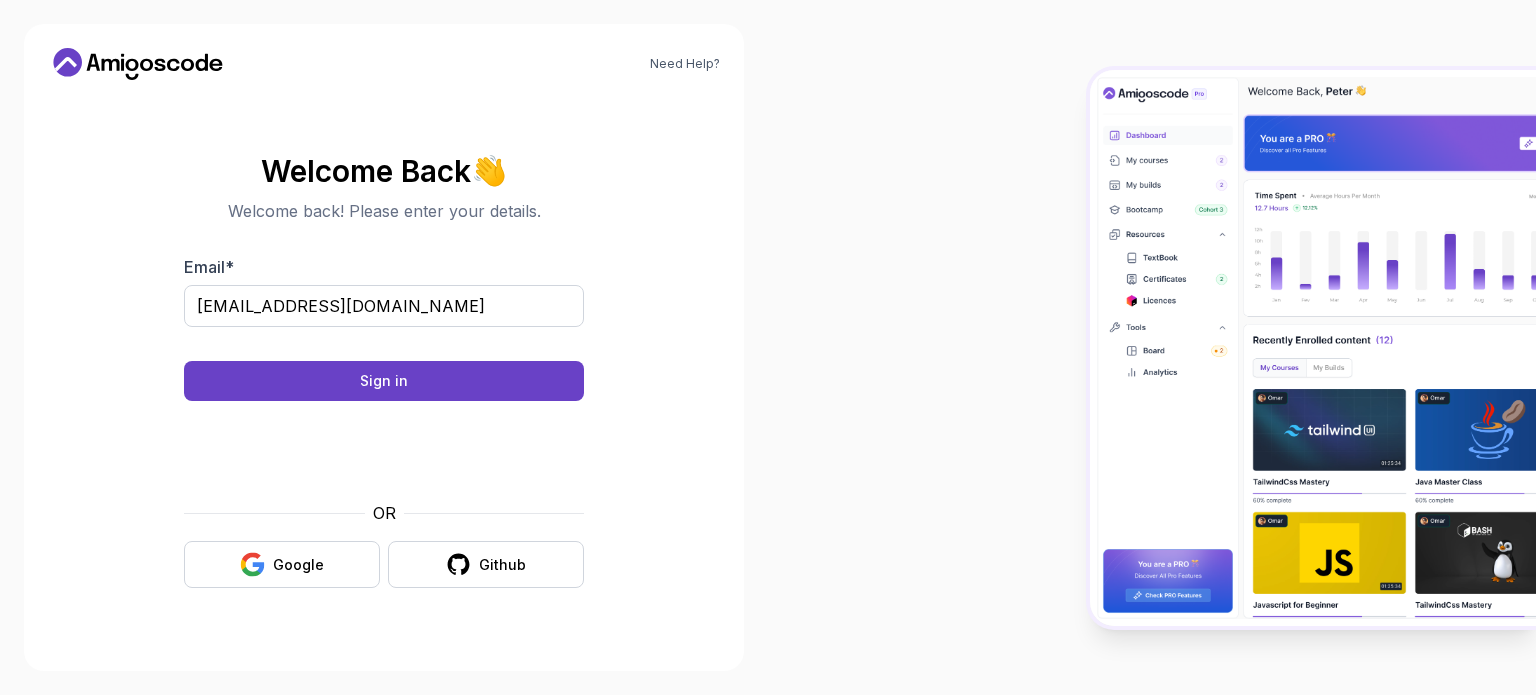 click on "Need Help? Welcome Back 👋 Welcome back! Please enter your details. Email * rajendranarra1@gmail.com Sign in OR Google Github" at bounding box center [768, 347] 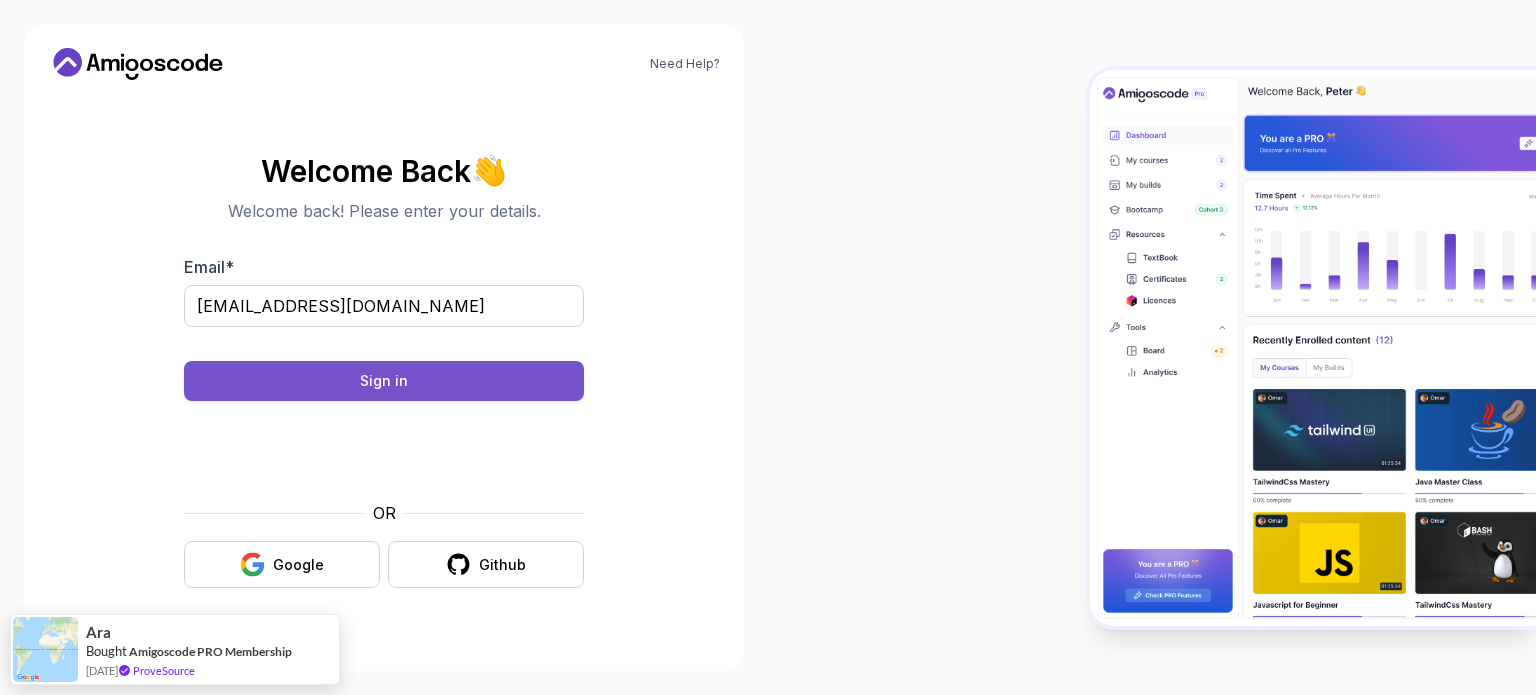 click on "Sign in" at bounding box center (384, 381) 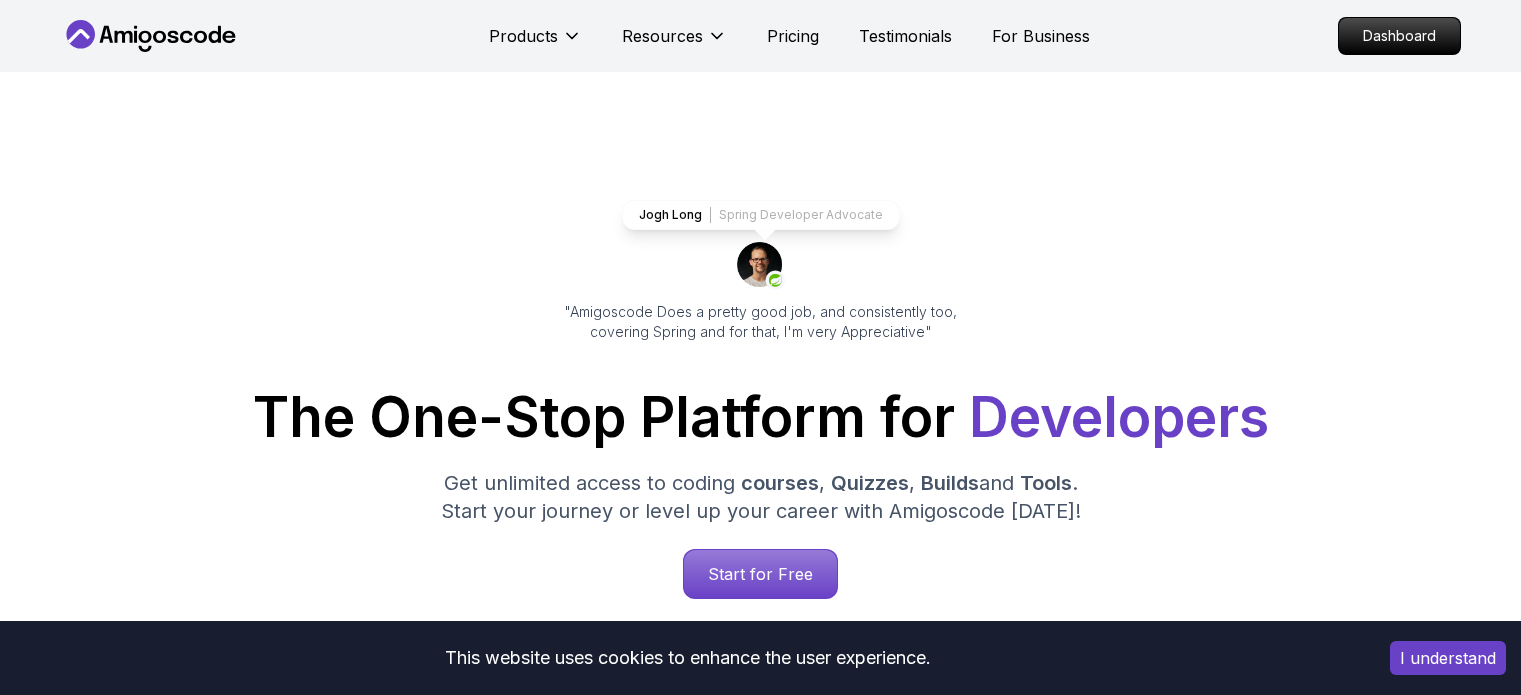 scroll, scrollTop: 0, scrollLeft: 0, axis: both 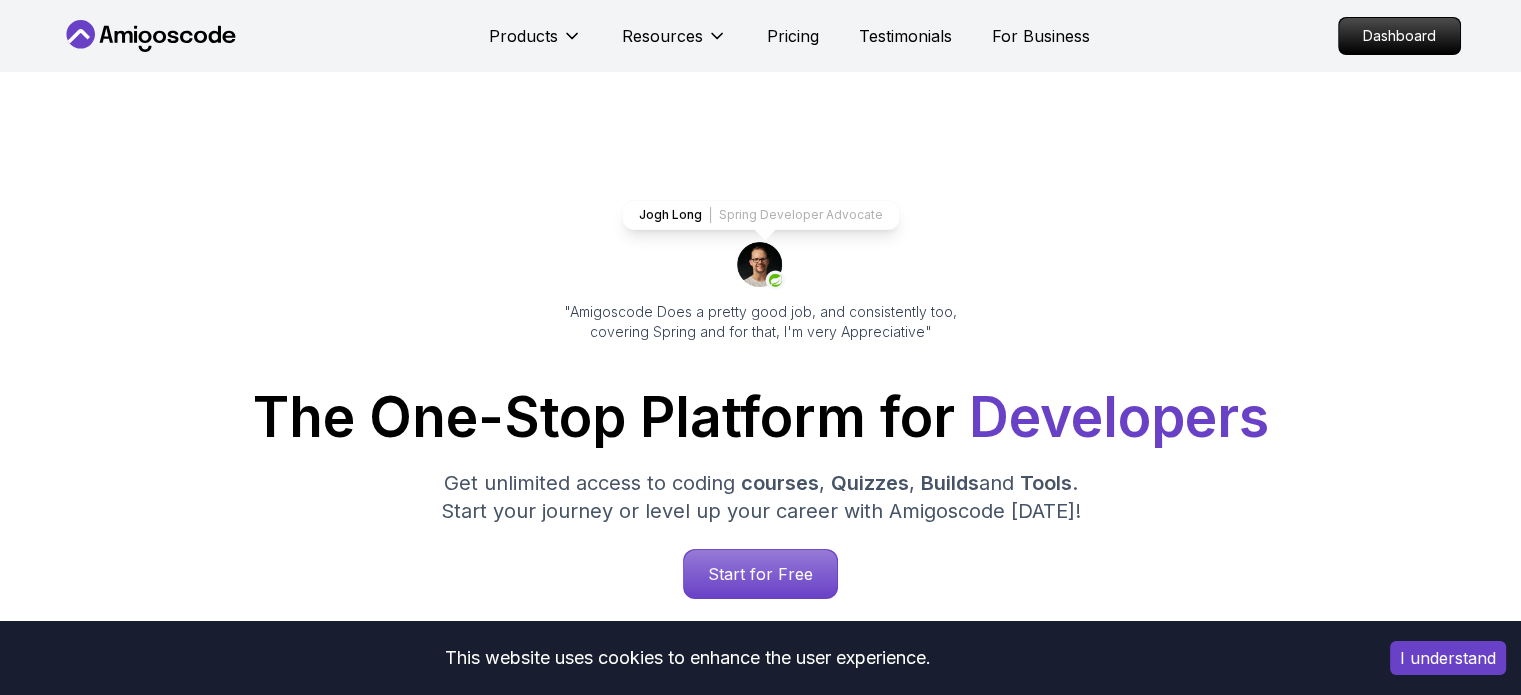 click on "I understand" at bounding box center (1448, 658) 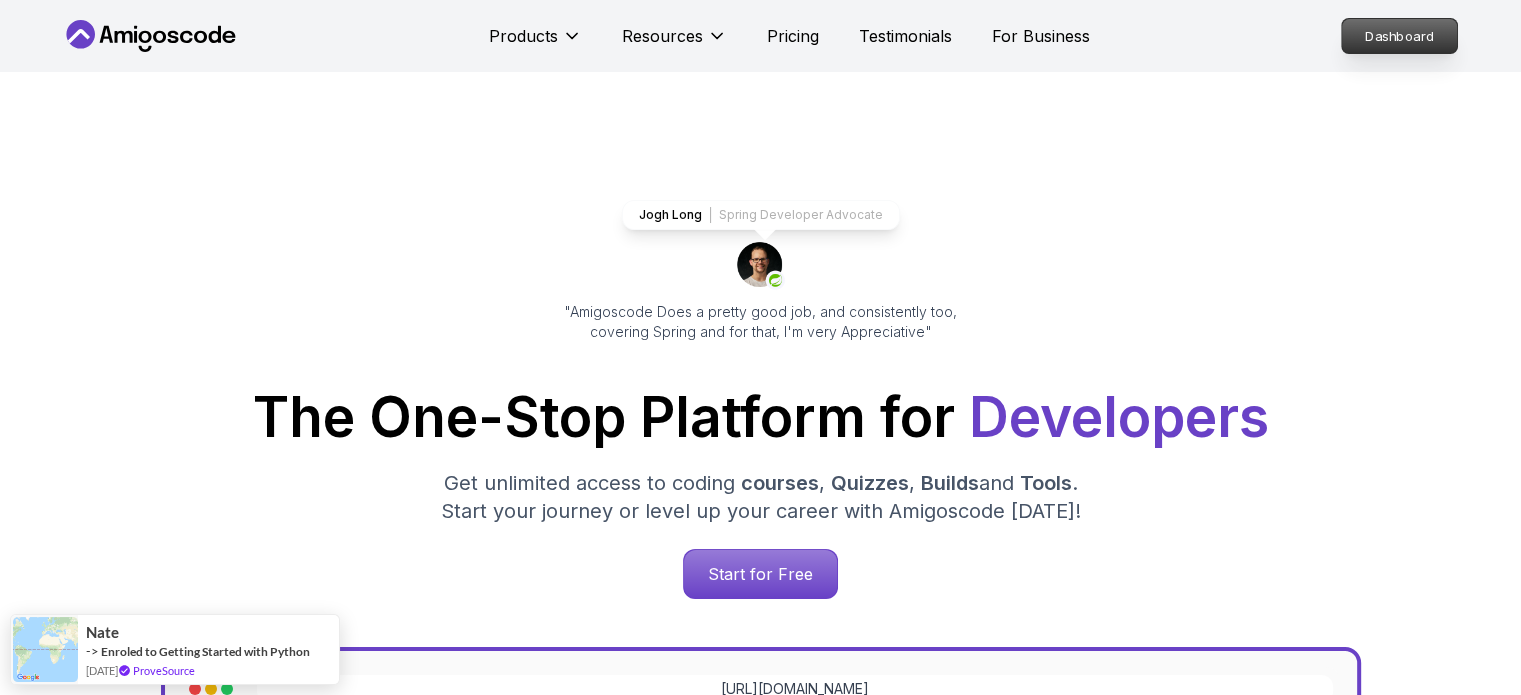 click on "Dashboard" at bounding box center (1399, 36) 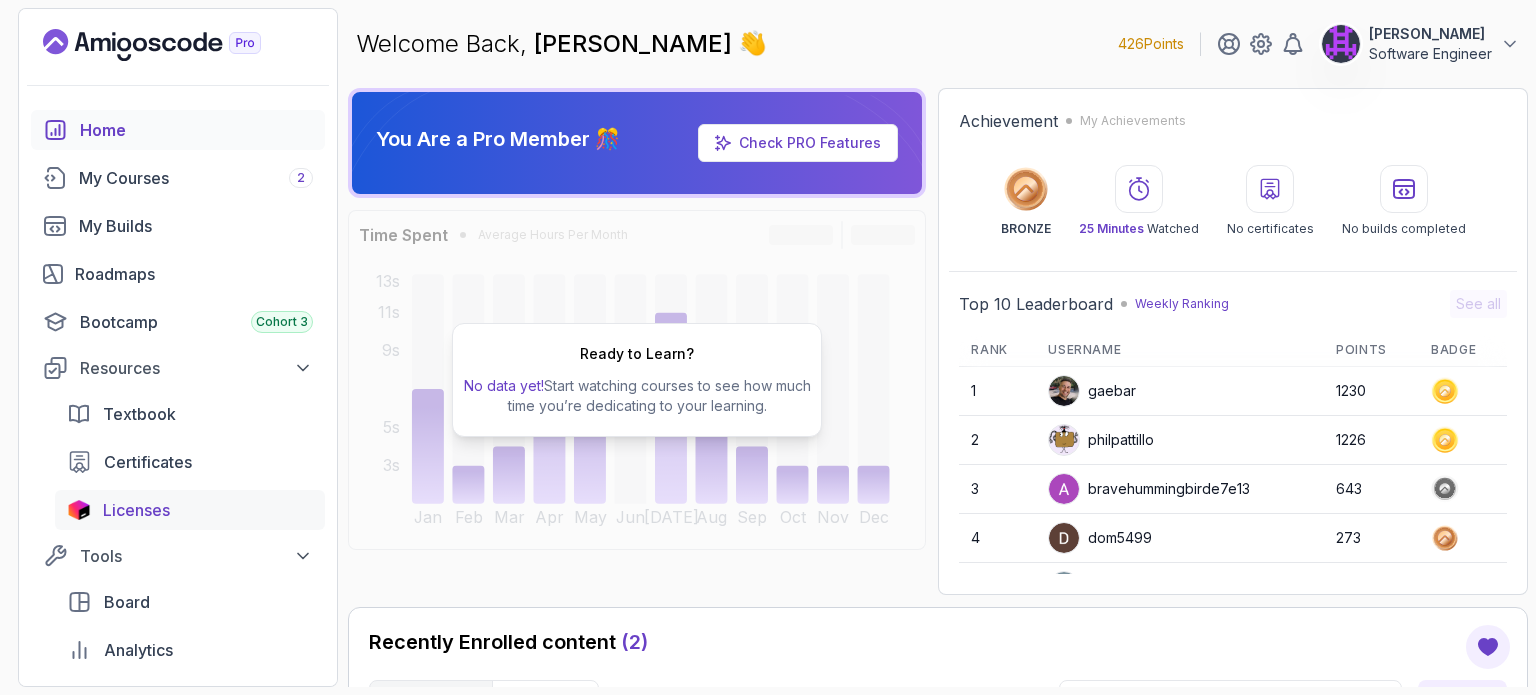 click on "Licenses" at bounding box center (190, 510) 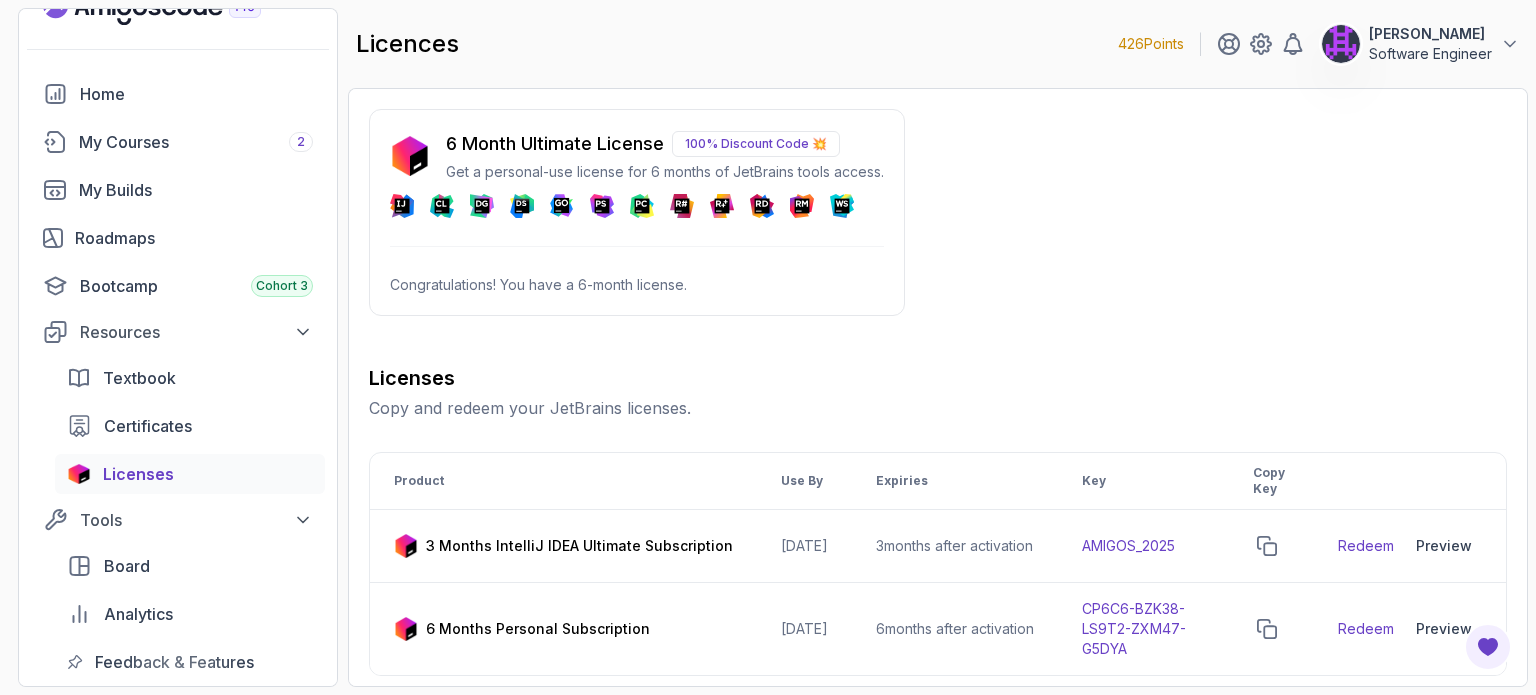 scroll, scrollTop: 40, scrollLeft: 0, axis: vertical 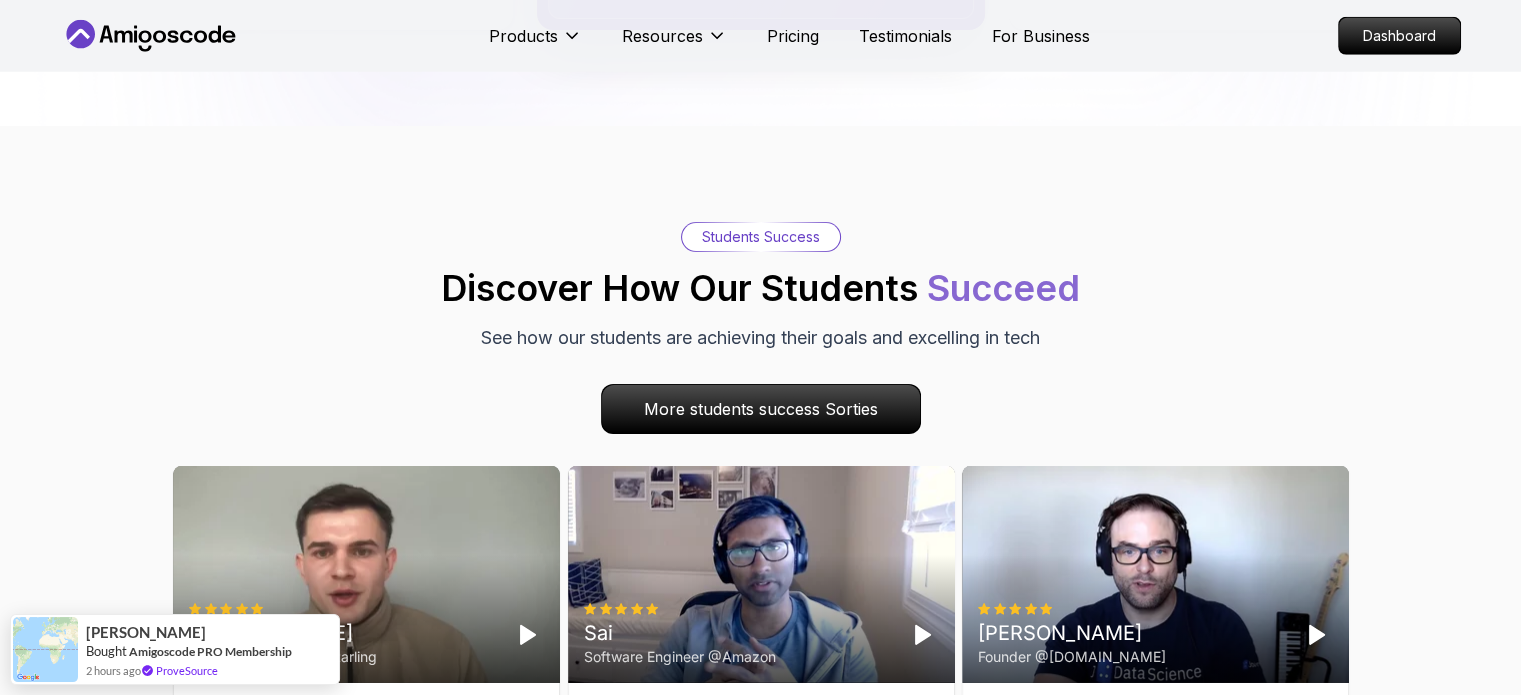 click on "Products Resources Pricing Testimonials For Business Dashboard Products Resources Pricing Testimonials For Business Dashboard Jogh Long Spring Developer Advocate "Amigoscode Does a pretty good job, and consistently too, covering Spring and for that, I'm very Appreciative" The One-Stop Platform for   Developers Get unlimited access to coding   courses ,   Quizzes ,   Builds  and   Tools . Start your journey or level up your career with Amigoscode today! Start for Free https://amigoscode.com/dashboard OUR AMIGO STUDENTS WORK IN TOP COMPANIES Courses Builds Discover Amigoscode's Latest   Premium Courses! Get unlimited access to coding   courses ,   Quizzes ,   Builds  and   Tools . Start your journey or level up your career with Amigoscode today! Browse all  courses Advanced Spring Boot Dive deep into Spring Boot with our advanced course, designed to take your skills from intermediate to expert level. NEW Spring Boot for Beginners Java for Developers React JS Developer Guide Spring AI Features   Developers   ," at bounding box center (760, 244) 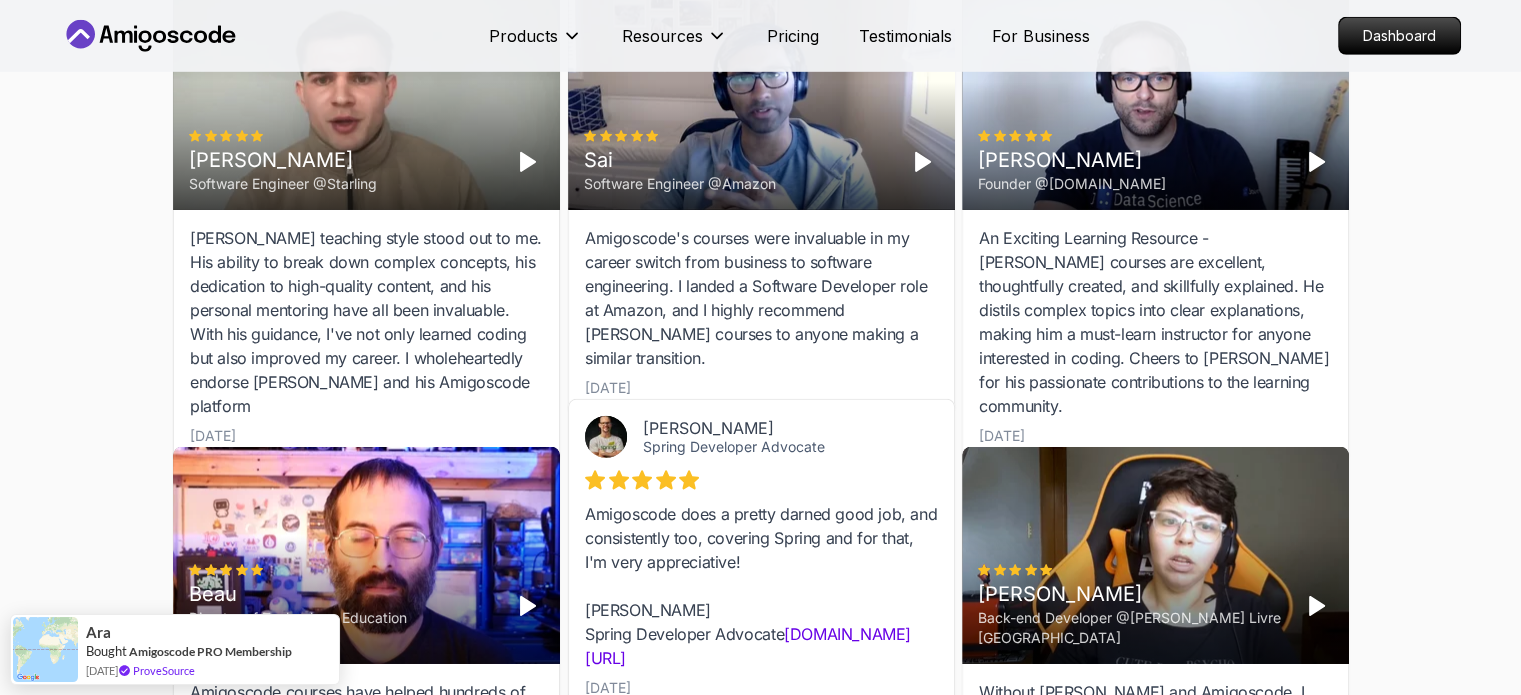 scroll, scrollTop: 6096, scrollLeft: 0, axis: vertical 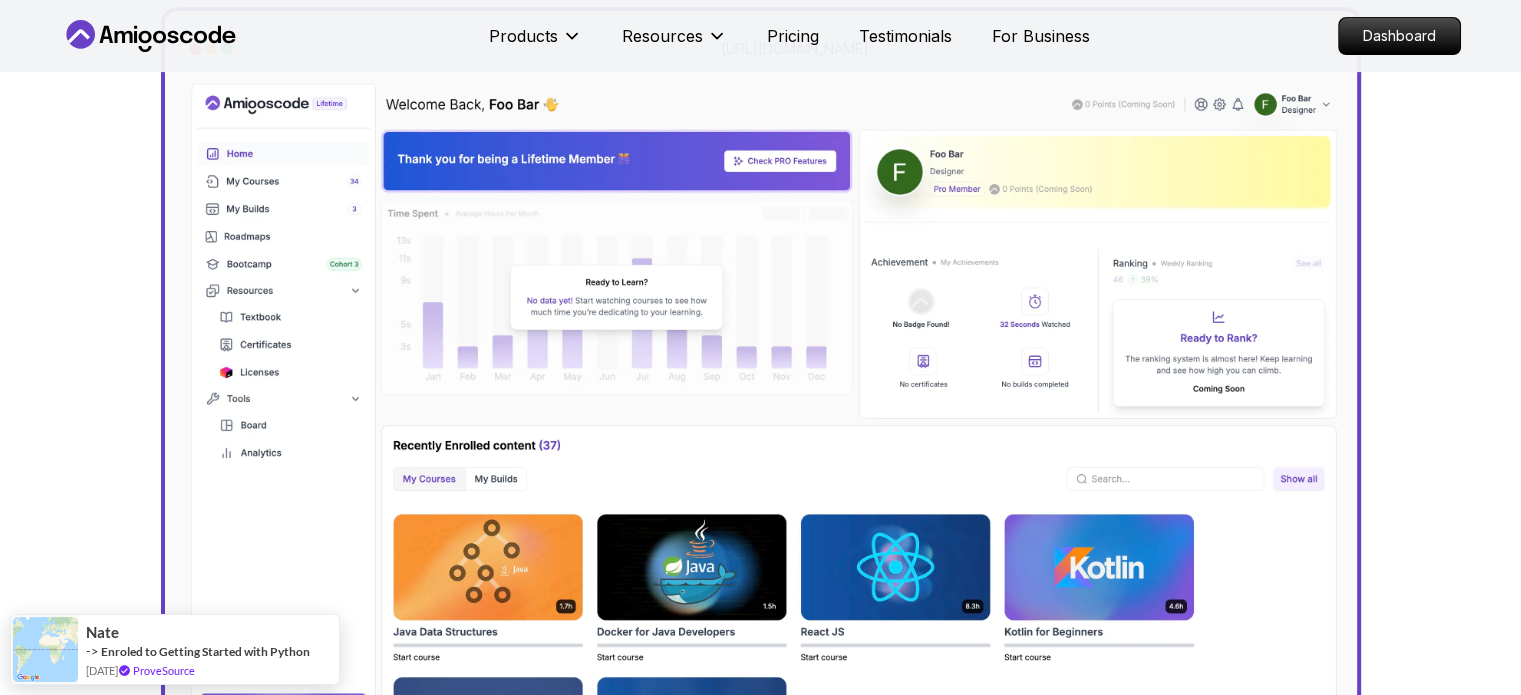 click on "Products Resources Pricing Testimonials For Business Dashboard Products Resources Pricing Testimonials For Business Dashboard Jogh Long Spring Developer Advocate "Amigoscode Does a pretty good job, and consistently too, covering Spring and for that, I'm very Appreciative" The One-Stop Platform for   Developers Get unlimited access to coding   courses ,   Quizzes ,   Builds  and   Tools . Start your journey or level up your career with Amigoscode [DATE]! Start for Free [URL][DOMAIN_NAME] OUR AMIGO STUDENTS WORK IN TOP COMPANIES Courses Builds Discover Amigoscode's Latest   Premium Courses! Get unlimited access to coding   courses ,   Quizzes ,   Builds  and   Tools . Start your journey or level up your career with Amigoscode [DATE]! Browse all  courses Advanced Spring Boot Dive deep into Spring Boot with our advanced course, designed to take your skills from intermediate to expert level. NEW Spring Boot for Beginners Java for Developers React JS Developer Guide Spring AI Features   Developers   ," at bounding box center [760, 5220] 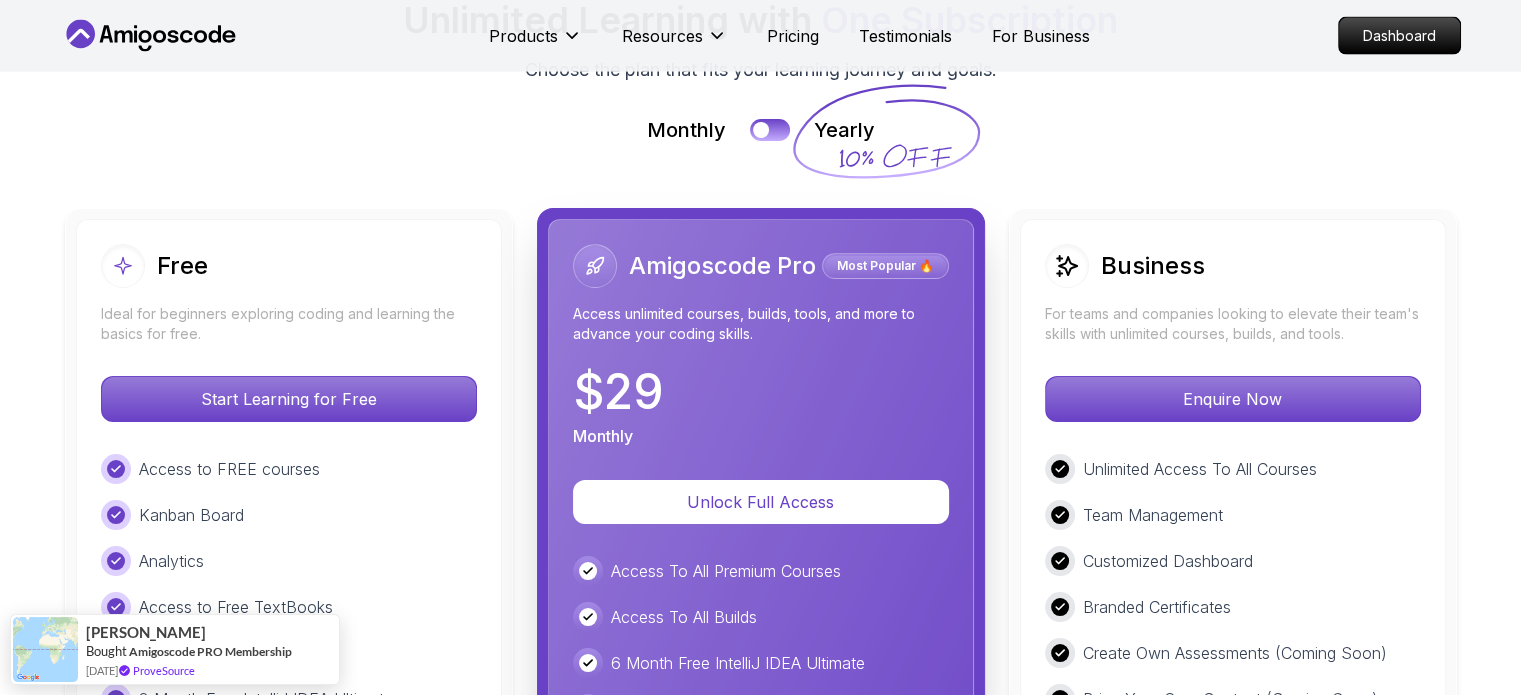 scroll, scrollTop: 4480, scrollLeft: 0, axis: vertical 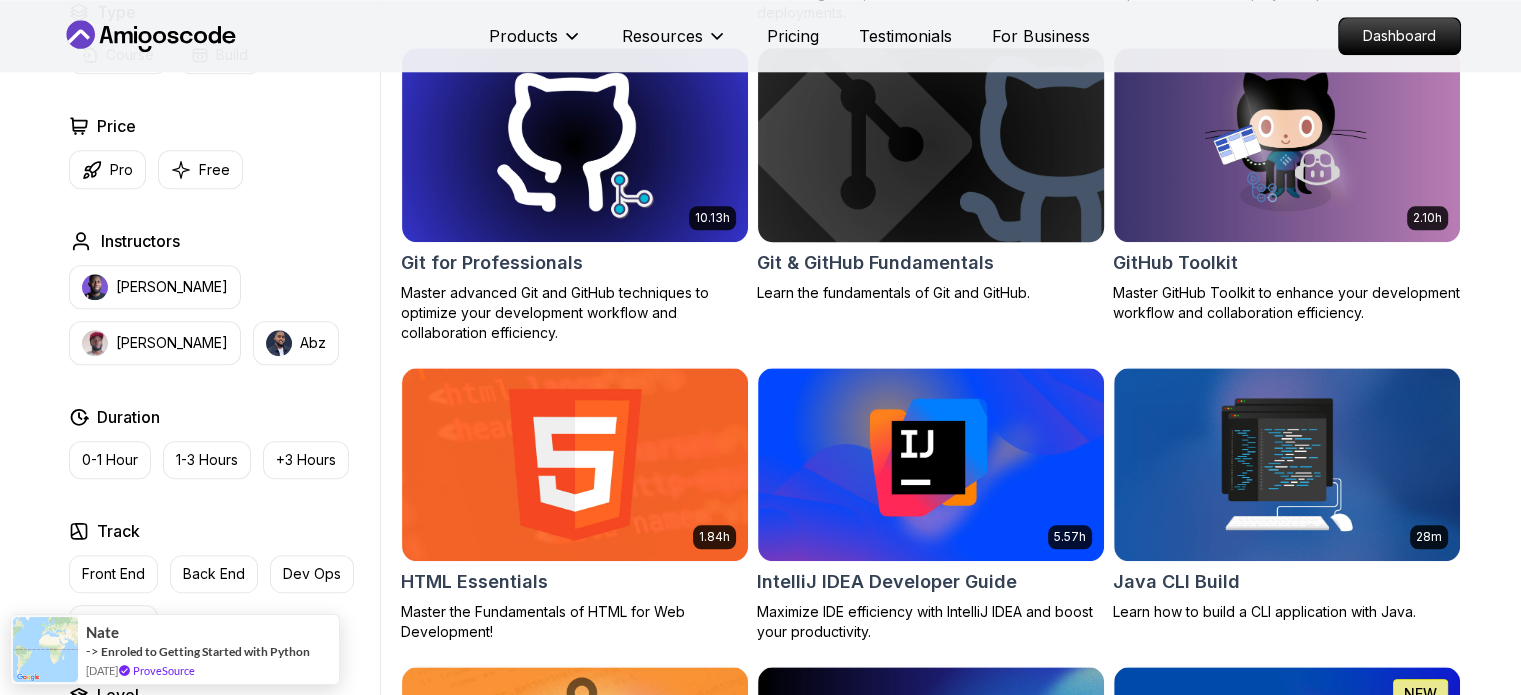 click on "Products Resources Pricing Testimonials For Business Dashboard Products Resources Pricing Testimonials For Business Dashboard All Courses Learn Java, Spring Boot, DevOps & More with Amigoscode Premium Courses Master in-demand skills like Java, Spring Boot, DevOps, React, and more through hands-on, expert-led courses. Advance your software development career with real-world projects and practical learning. Filters Filters Type Course Build Price Pro Free Instructors Nelson Djalo Richard Abz Duration 0-1 Hour 1-3 Hours +3 Hours Track Front End Back End Dev Ops Full Stack Level Junior Mid-level Senior 6.00h Linux Fundamentals Learn the fundamentals of Linux and how to use the command line 5.18h Advanced Spring Boot Dive deep into Spring Boot with our advanced course, designed to take your skills from intermediate to expert level. 3.30h Building APIs with Spring Boot Learn to build robust, scalable APIs with Spring Boot, mastering REST principles, JSON handling, and embedded server configuration. 1.67h NEW 6.65h" at bounding box center [760, 1245] 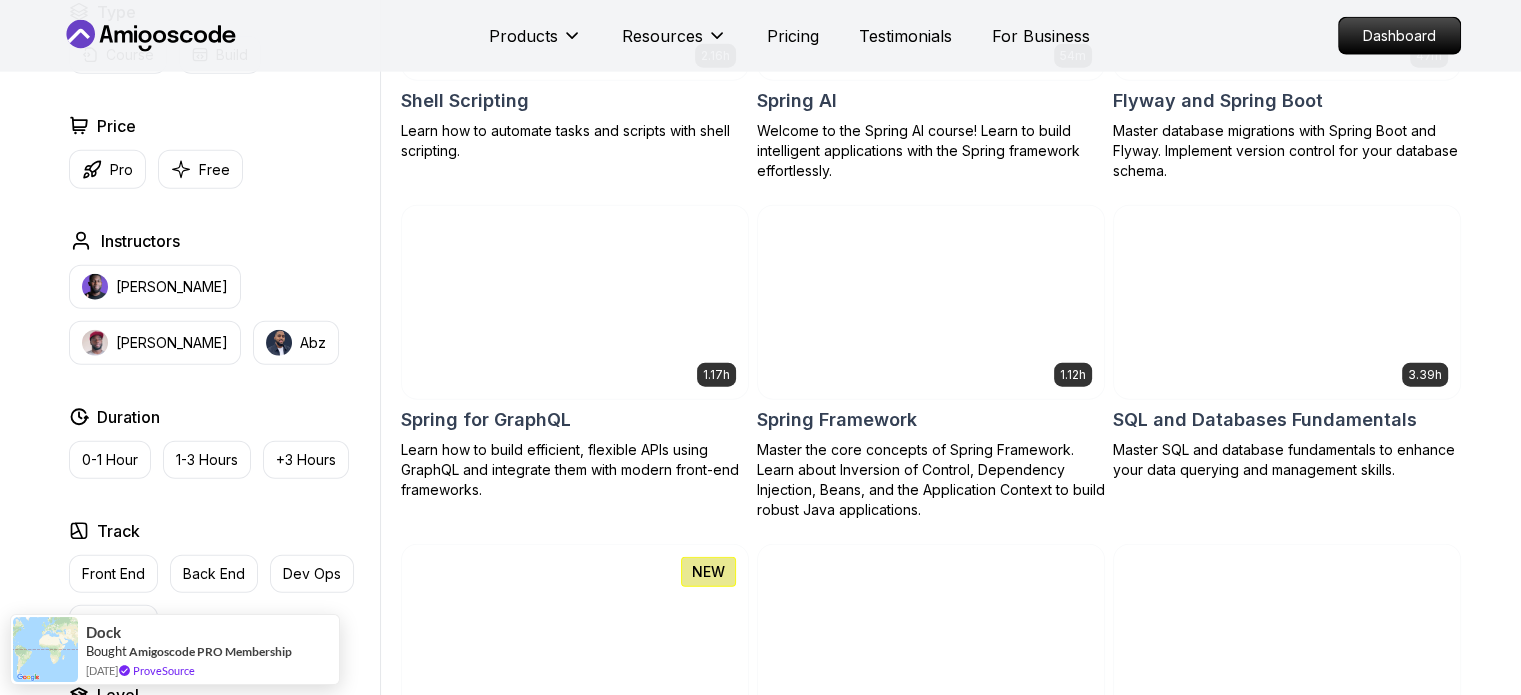 scroll, scrollTop: 4854, scrollLeft: 0, axis: vertical 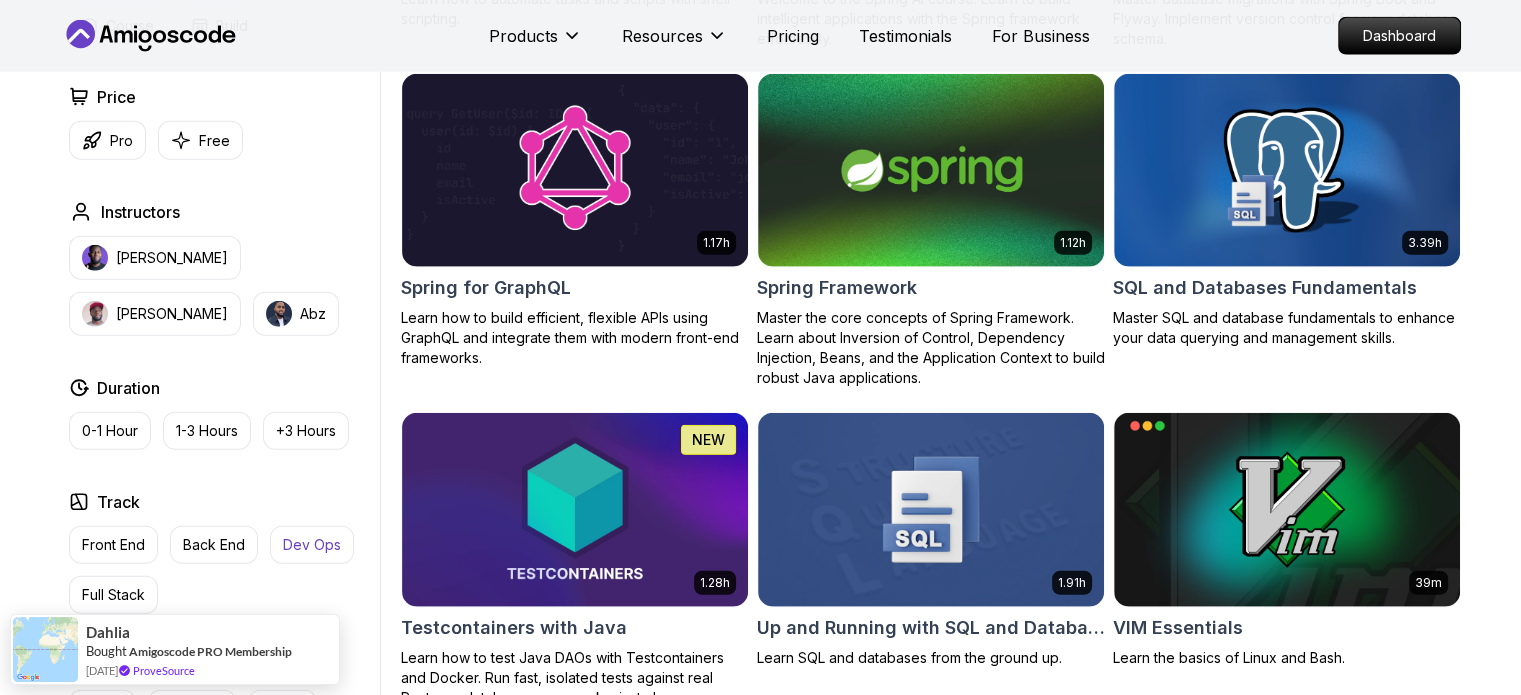 click on "Dev Ops" at bounding box center (312, 545) 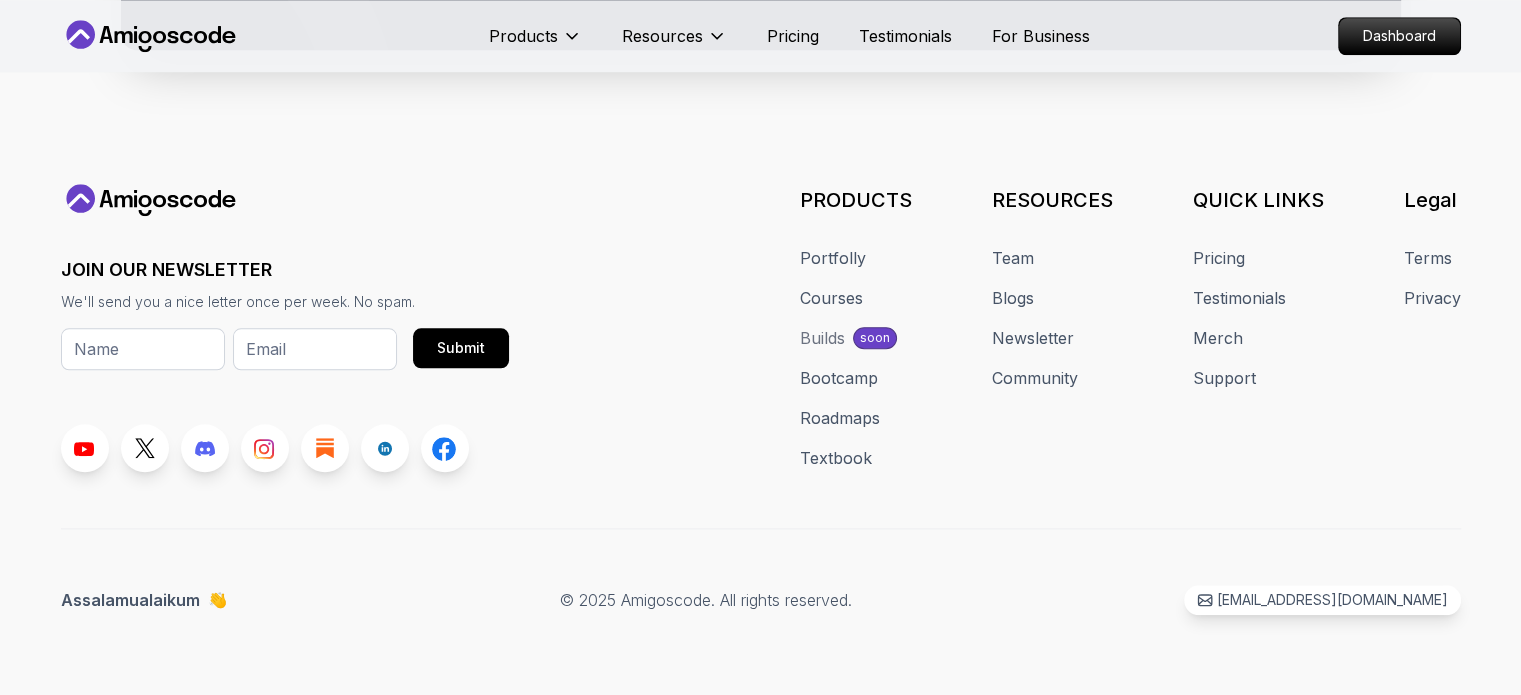 scroll, scrollTop: 1937, scrollLeft: 0, axis: vertical 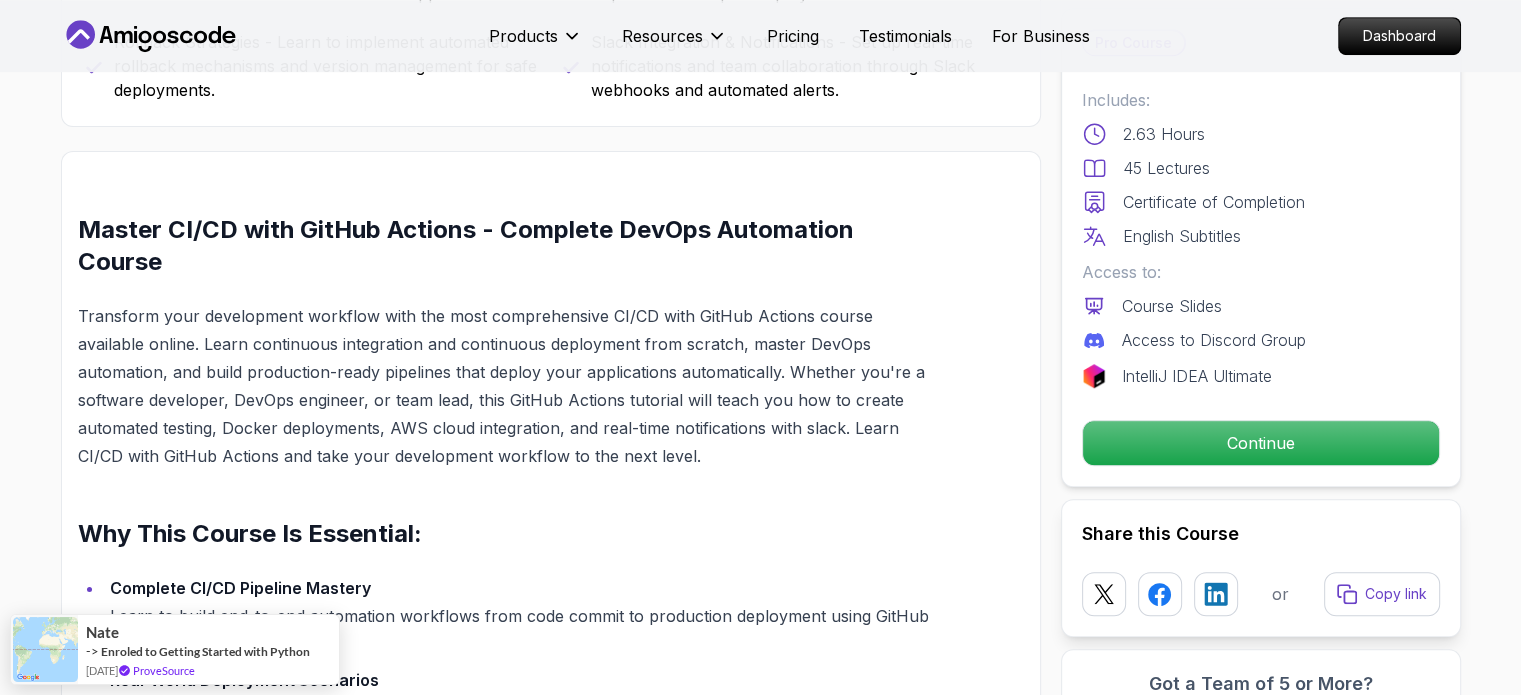 click on "Products Resources Pricing Testimonials For Business Dashboard Products Resources Pricing Testimonials For Business Dashboard CI/CD with GitHub Actions Master CI/CD pipelines with GitHub Actions, automate deployments, and implement DevOps best practices Mama Samba Braima Djalo  /   Instructor Pro Course Includes: 2.63 Hours 45 Lectures Certificate of Completion English Subtitles Access to: Course Slides Access to Discord Group IntelliJ IDEA Ultimate Continue Share this Course or Copy link Got a Team of 5 or More? With one subscription, give your entire team access to all courses and features. Check our Business Plan Mama Samba Braima Djalo  /   Instructor What you will learn github-actions docker aws java maven slack bash Master CI/CD Fundamentals - Understand continuous integration, continuous deployment, and DevOps principles to streamline your development workflow. GitHub Actions Deep Dive - Learn to create, configure, and manage GitHub Actions workflows for automated testing and deployment." at bounding box center (760, 2433) 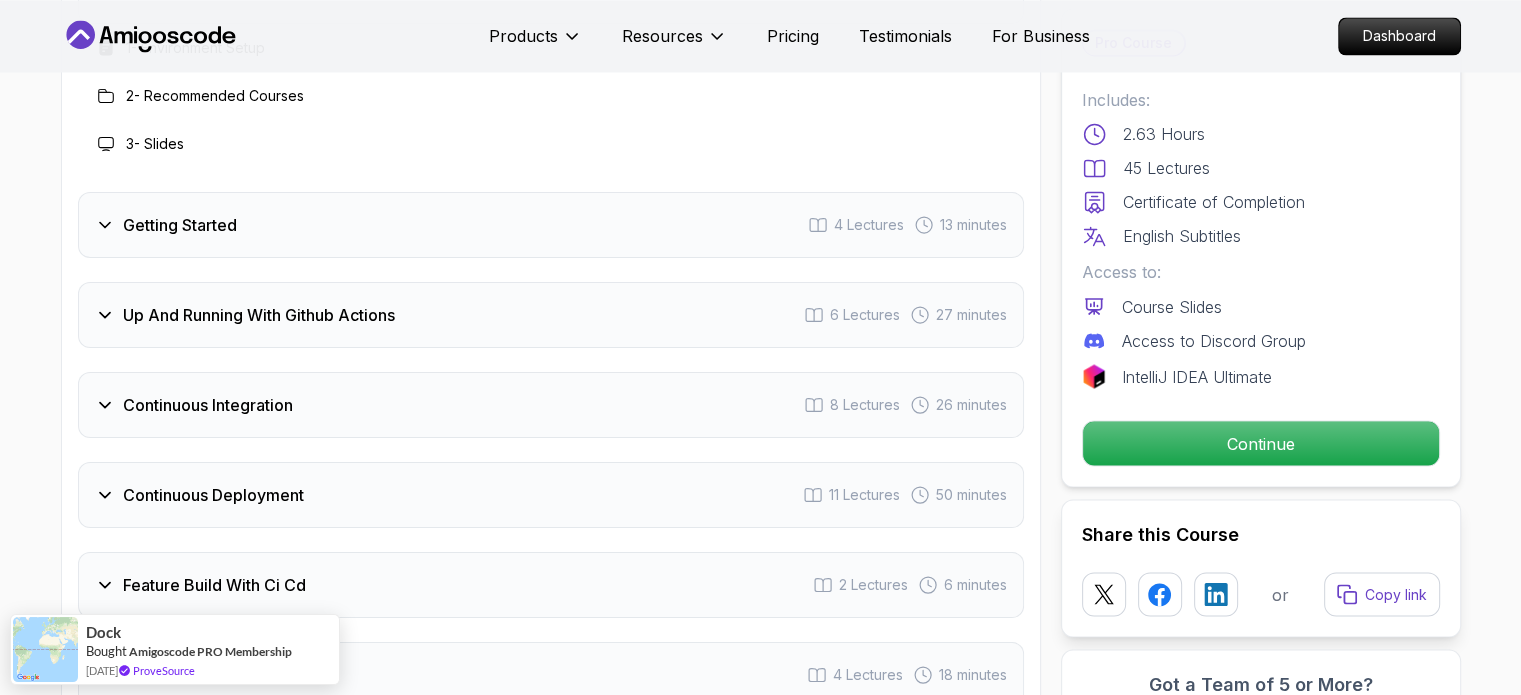 scroll, scrollTop: 3520, scrollLeft: 0, axis: vertical 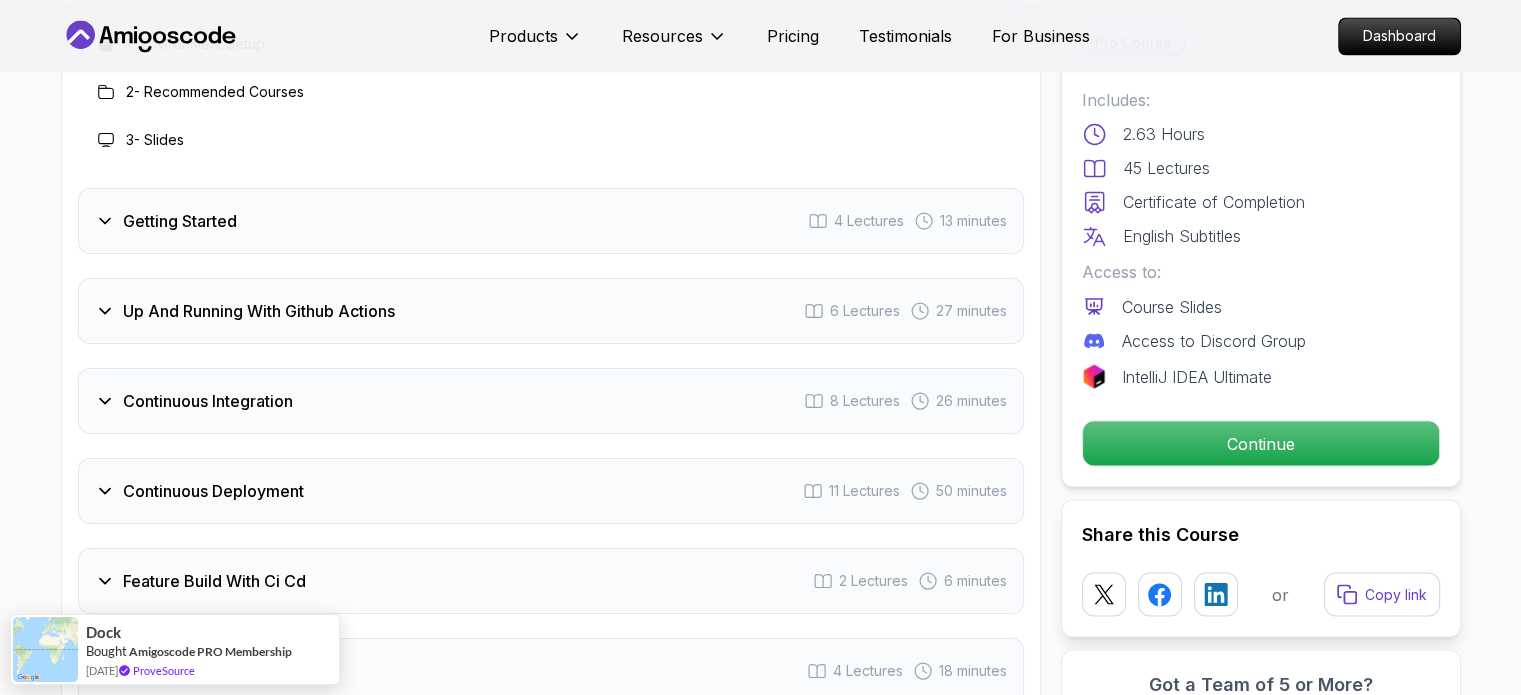 click on "Getting Started 4   Lectures     13 minutes" at bounding box center (551, 221) 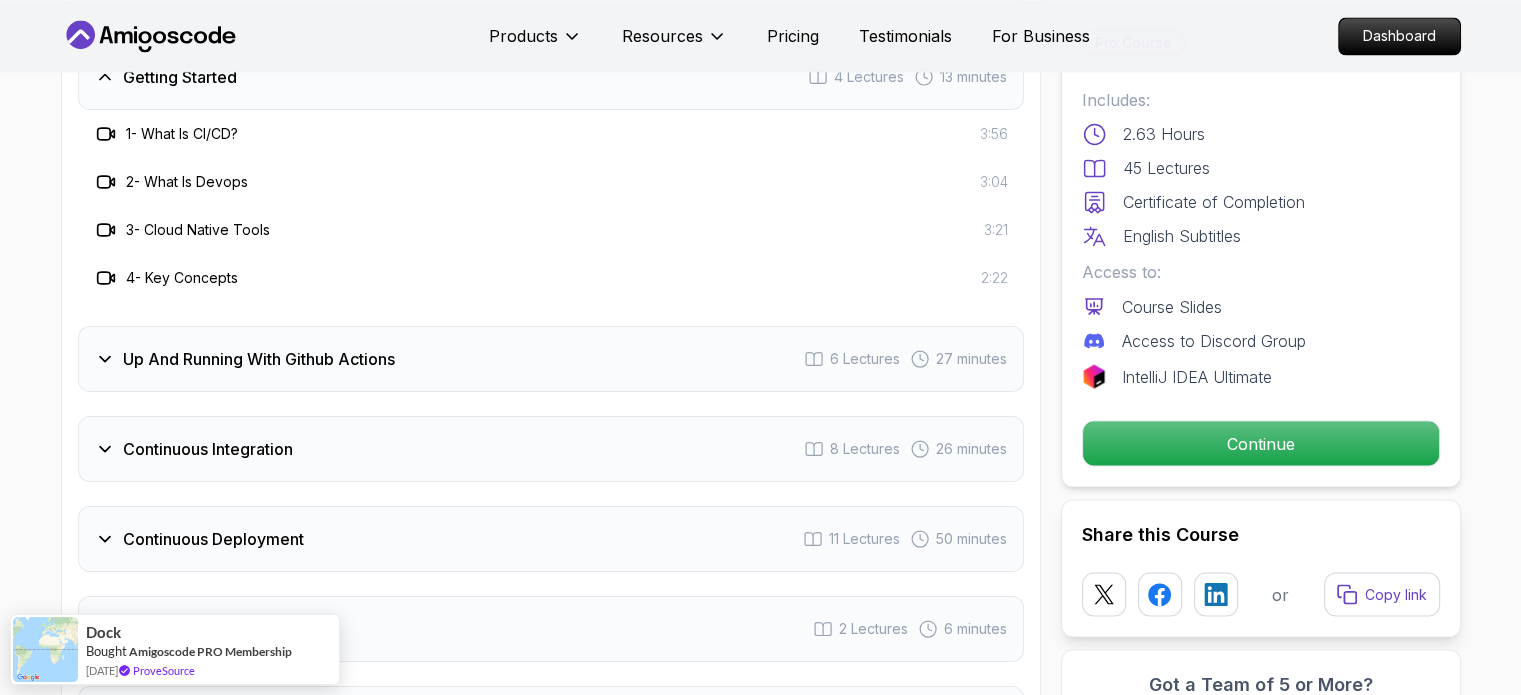 type 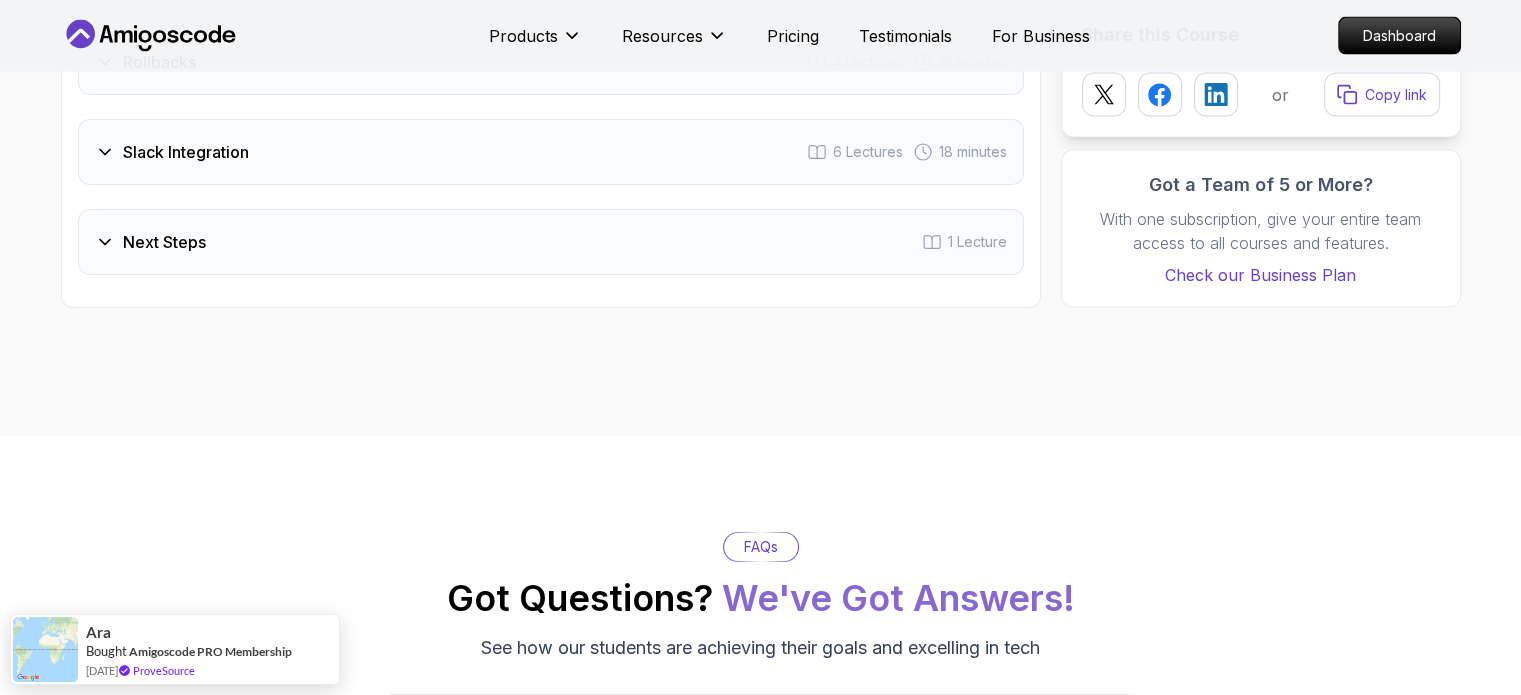 scroll, scrollTop: 4320, scrollLeft: 0, axis: vertical 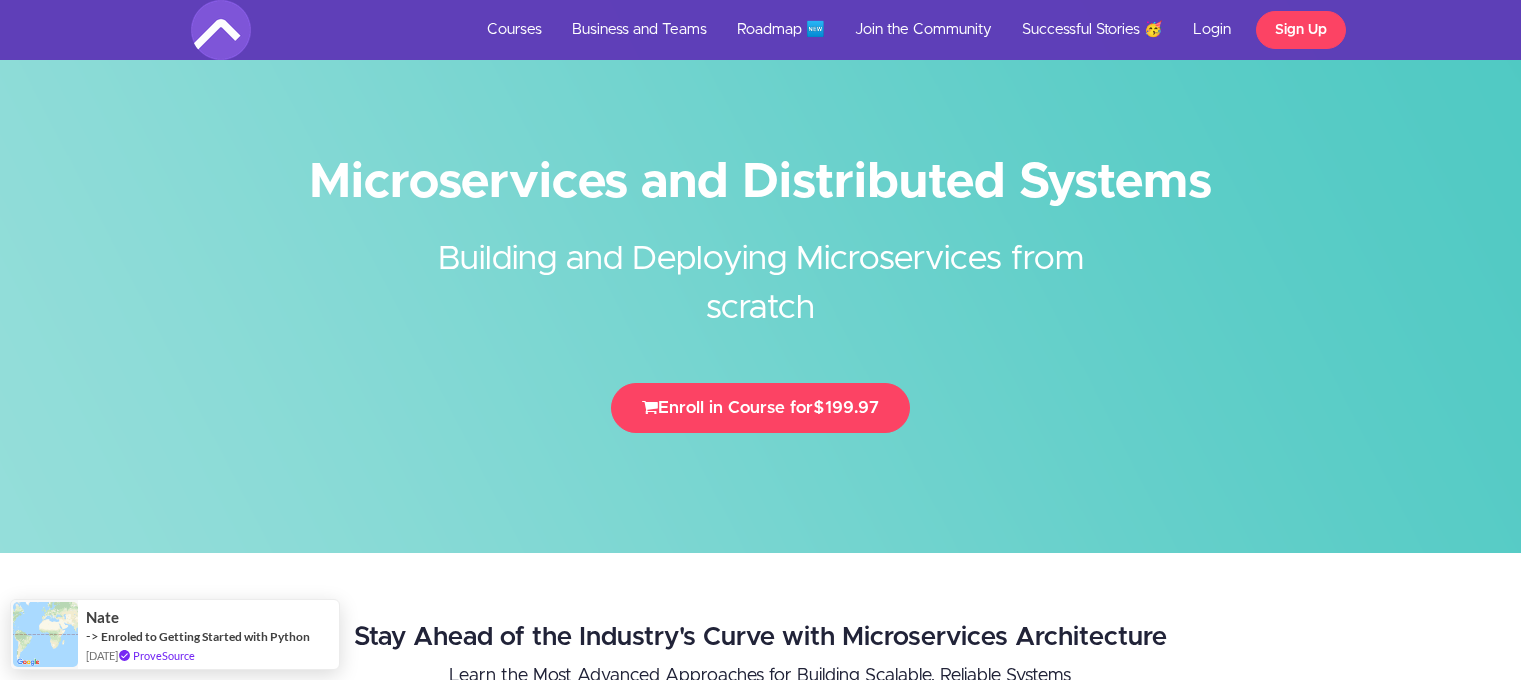click on "Login" at bounding box center [1212, 30] 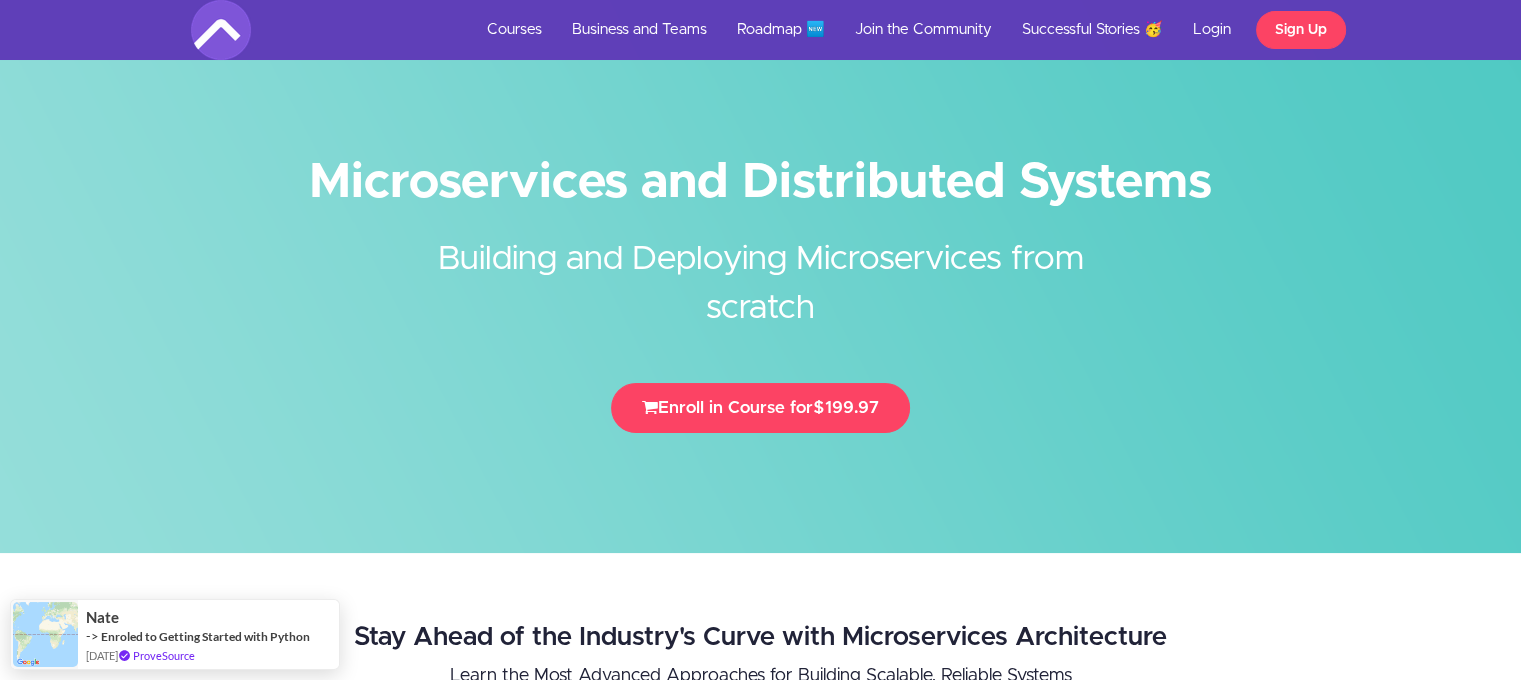 scroll, scrollTop: 0, scrollLeft: 0, axis: both 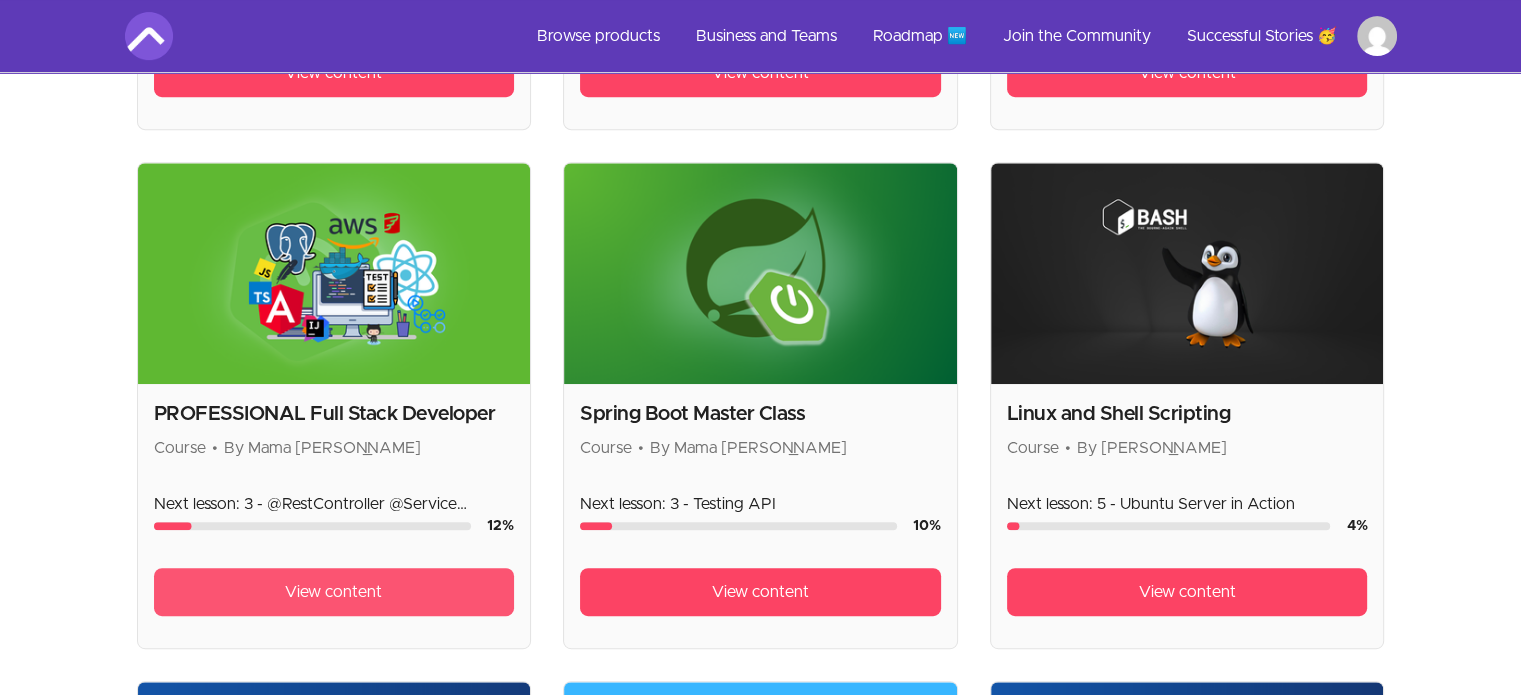 click on "View content" at bounding box center [334, 592] 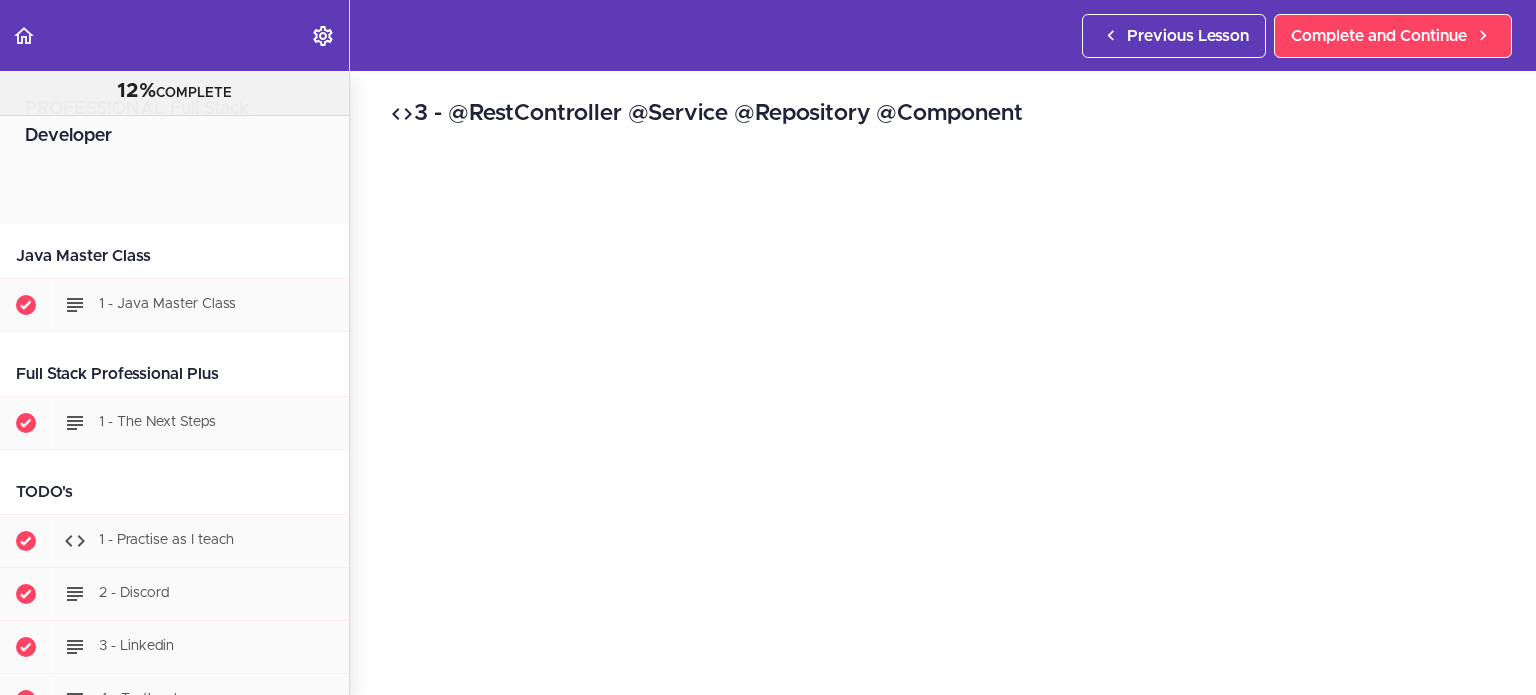 scroll, scrollTop: 0, scrollLeft: 0, axis: both 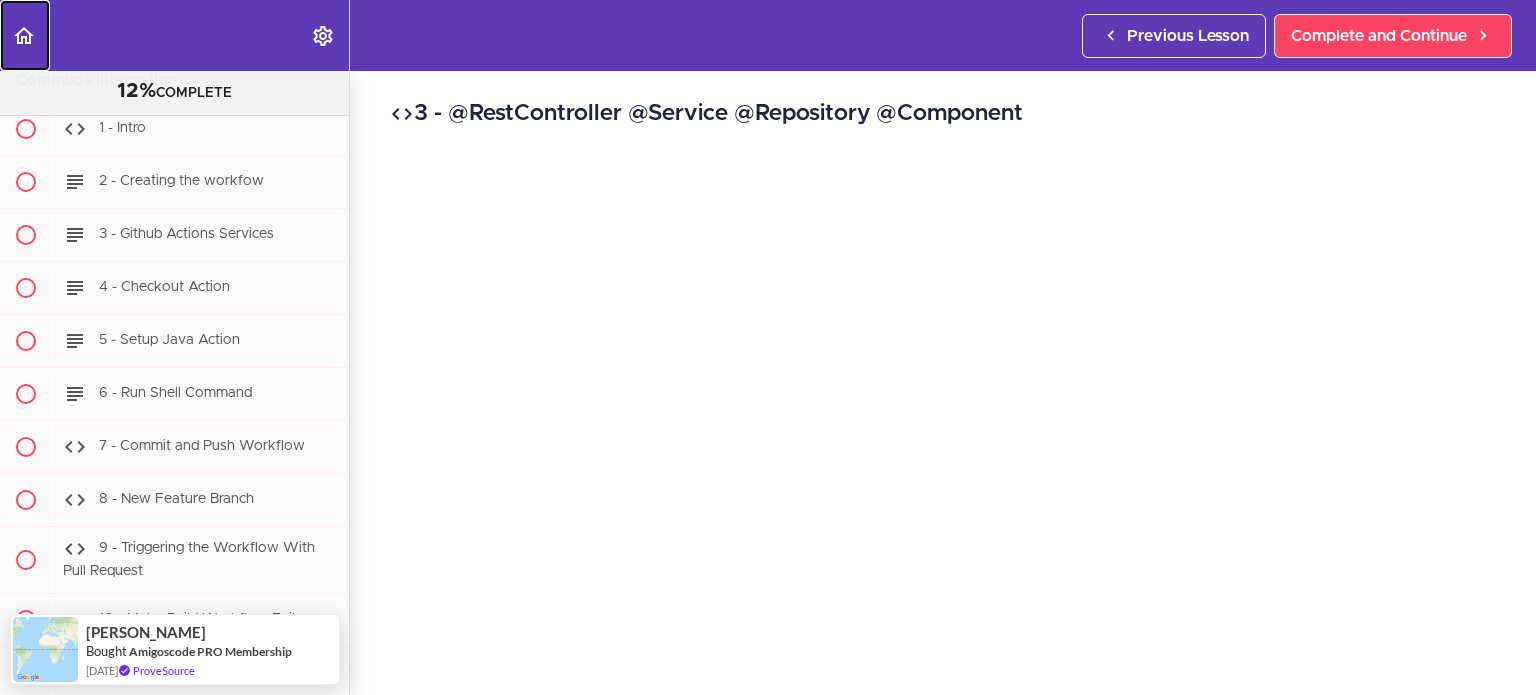 click 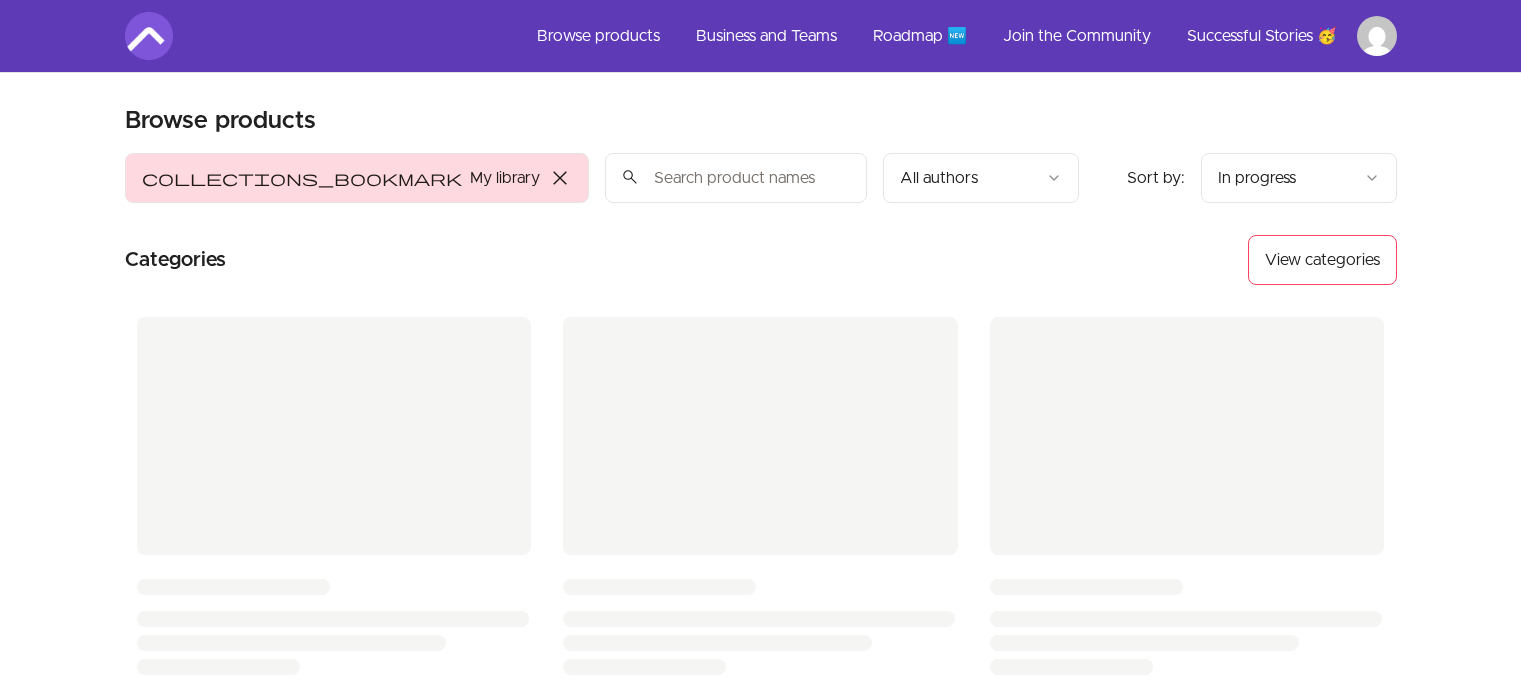 scroll, scrollTop: 0, scrollLeft: 0, axis: both 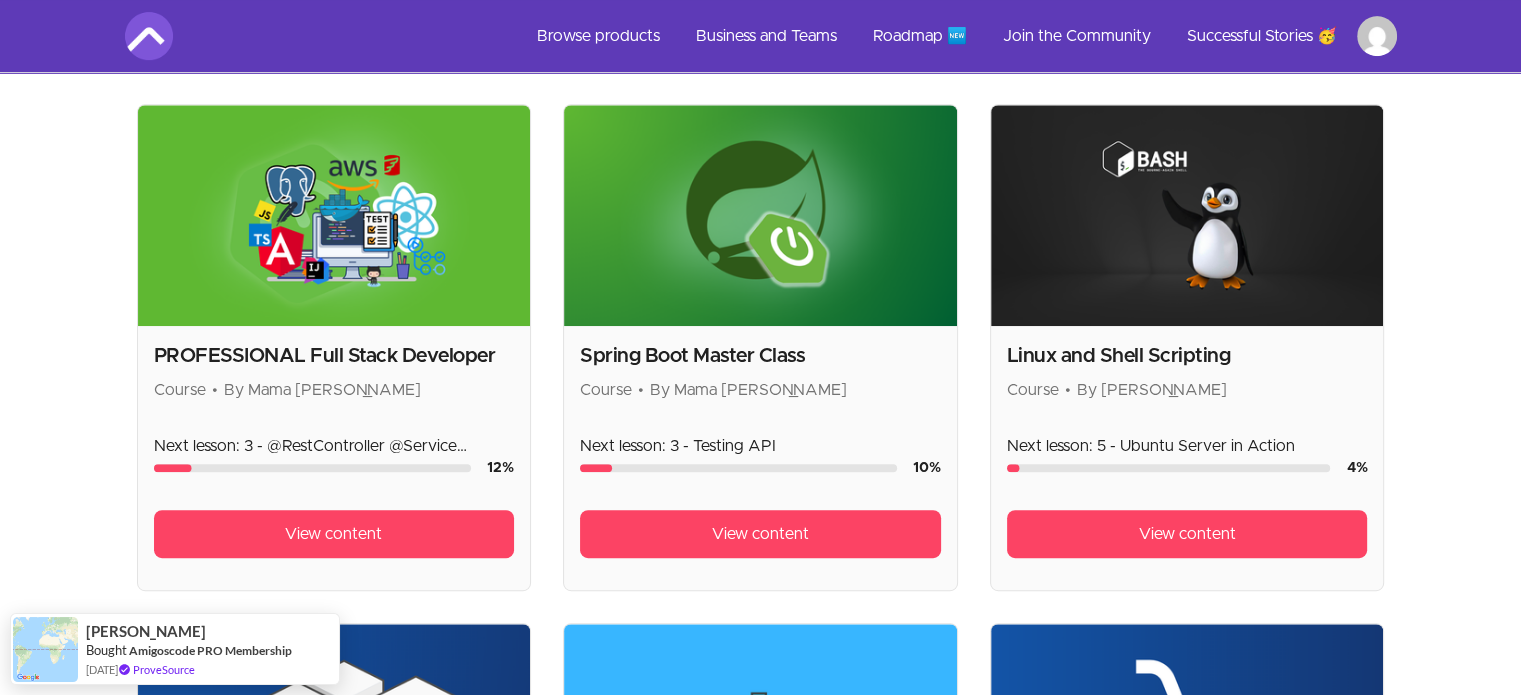 click on "Spring Boot Master Class" at bounding box center [760, 356] 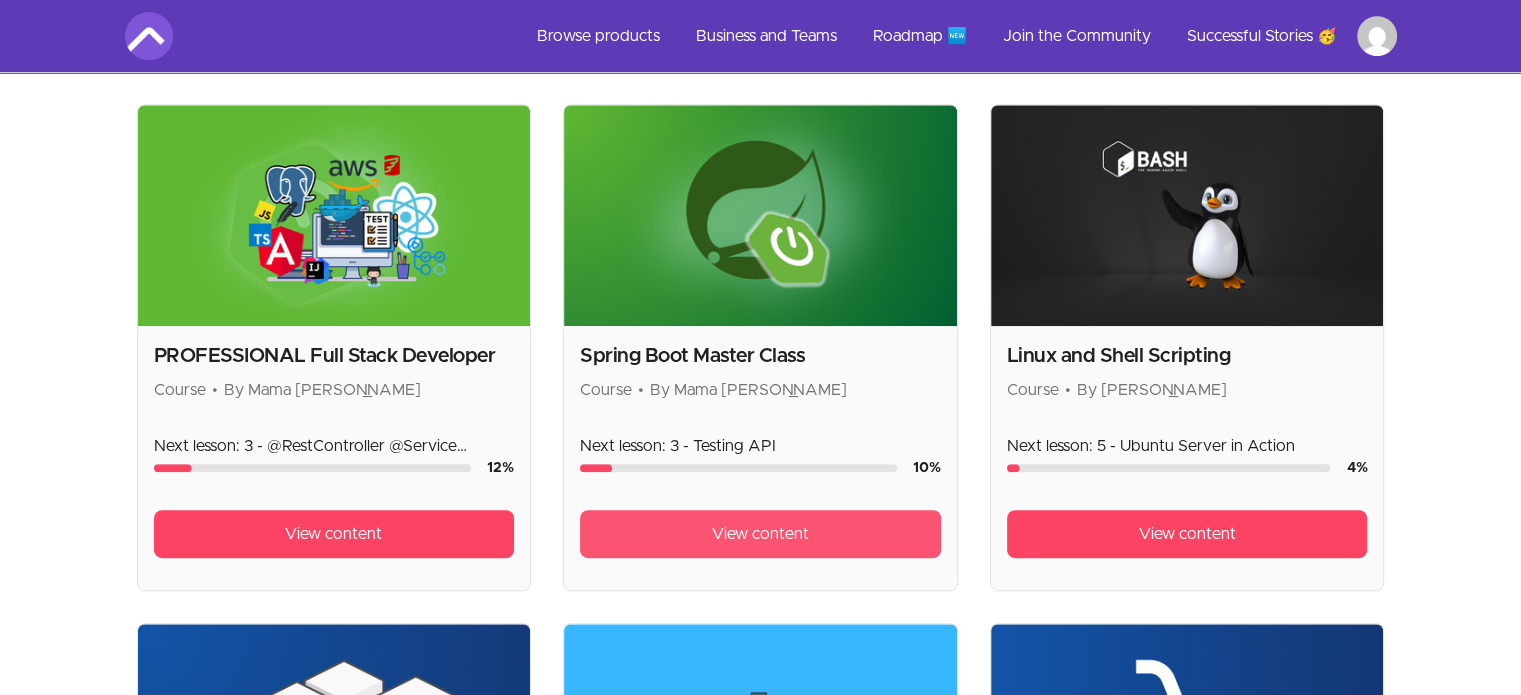 click on "View content" at bounding box center (760, 534) 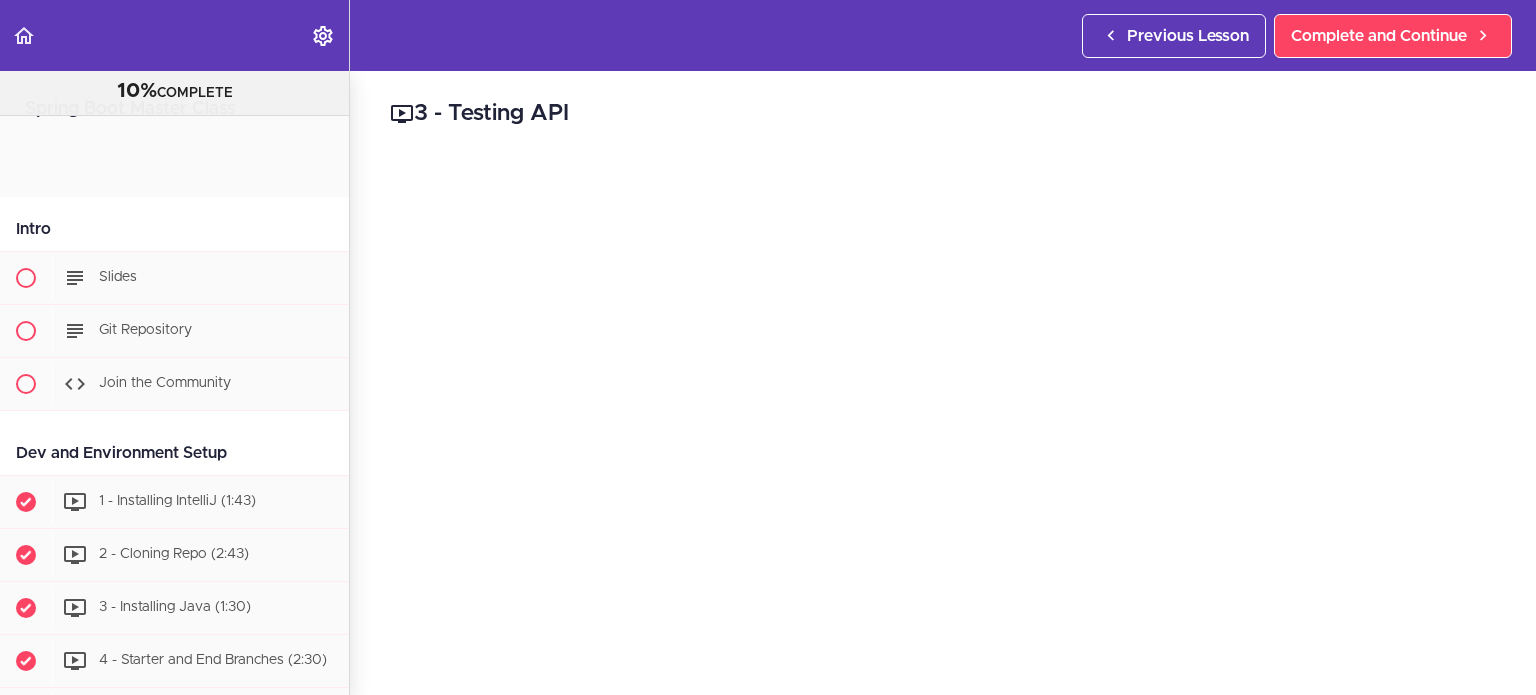 scroll, scrollTop: 0, scrollLeft: 0, axis: both 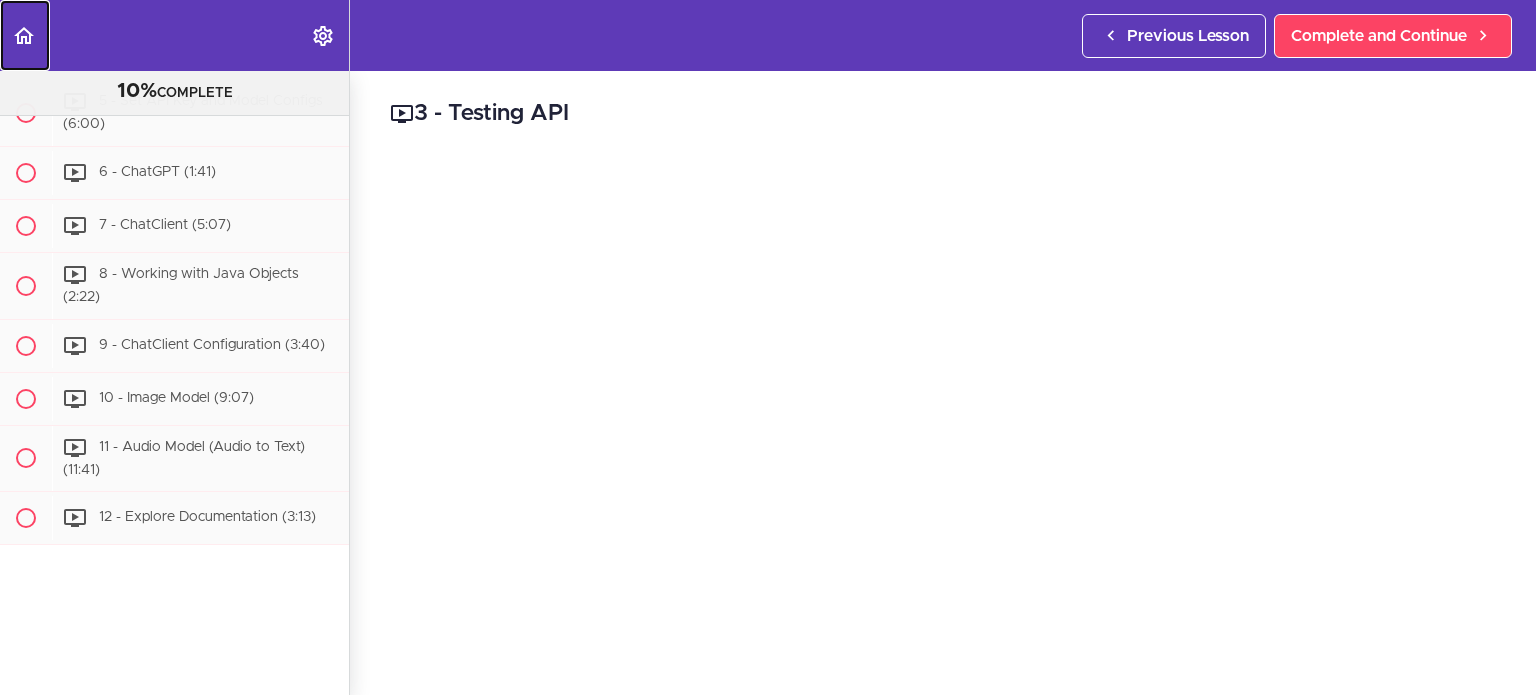 click 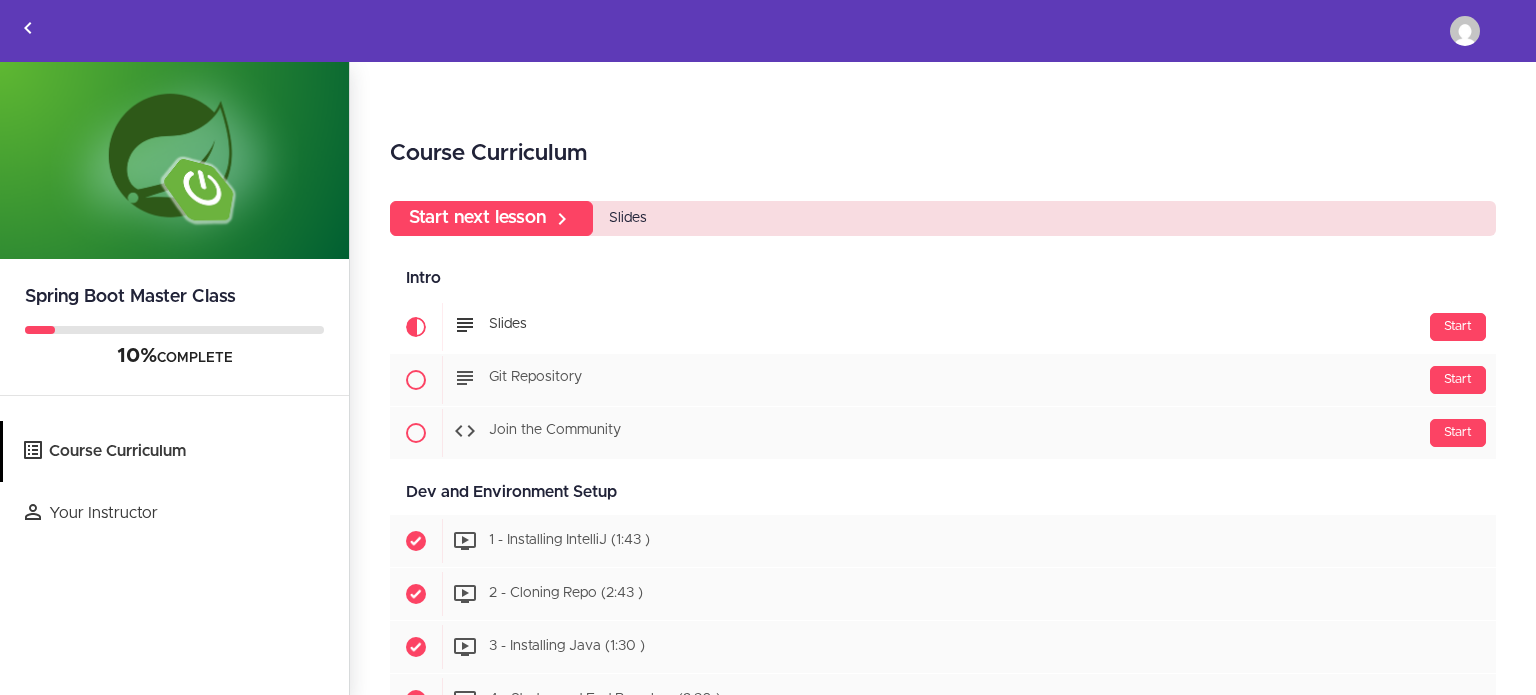 scroll, scrollTop: 0, scrollLeft: 0, axis: both 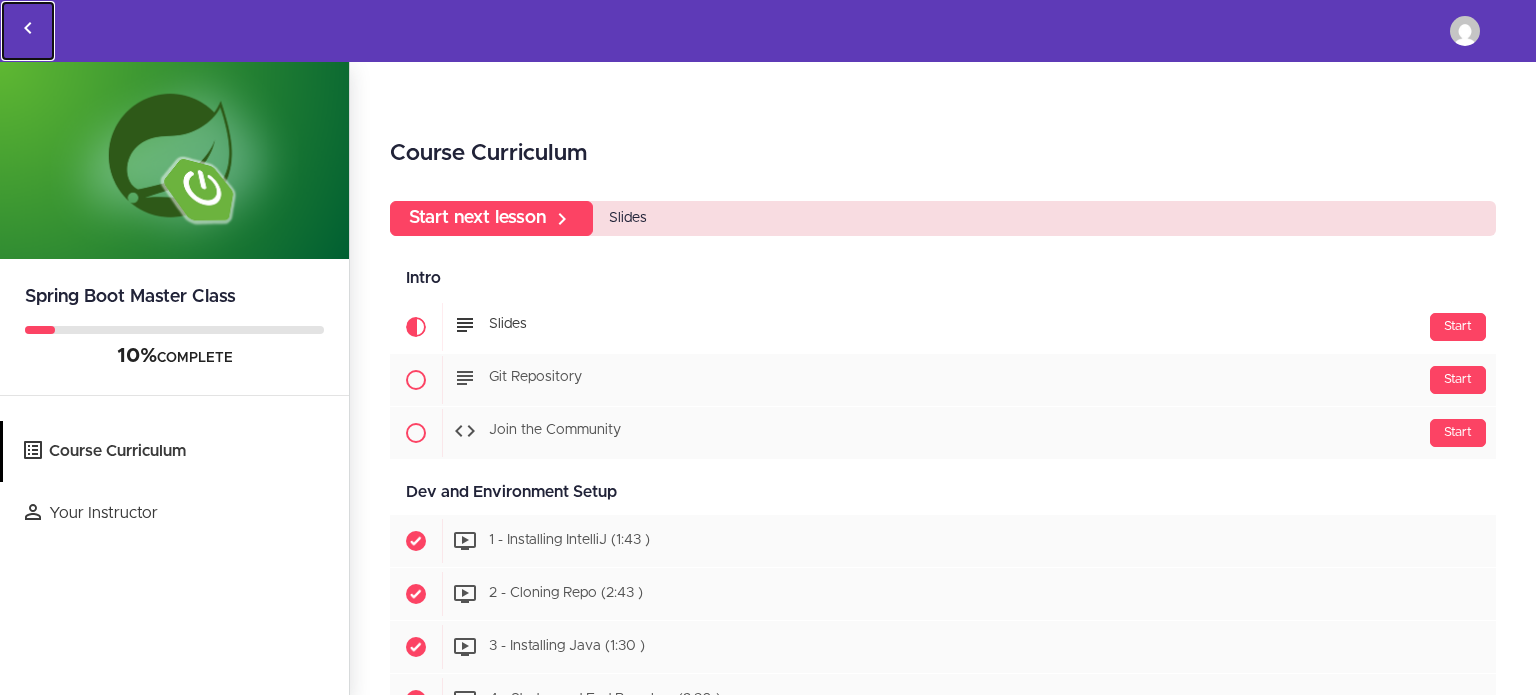 click at bounding box center [28, 31] 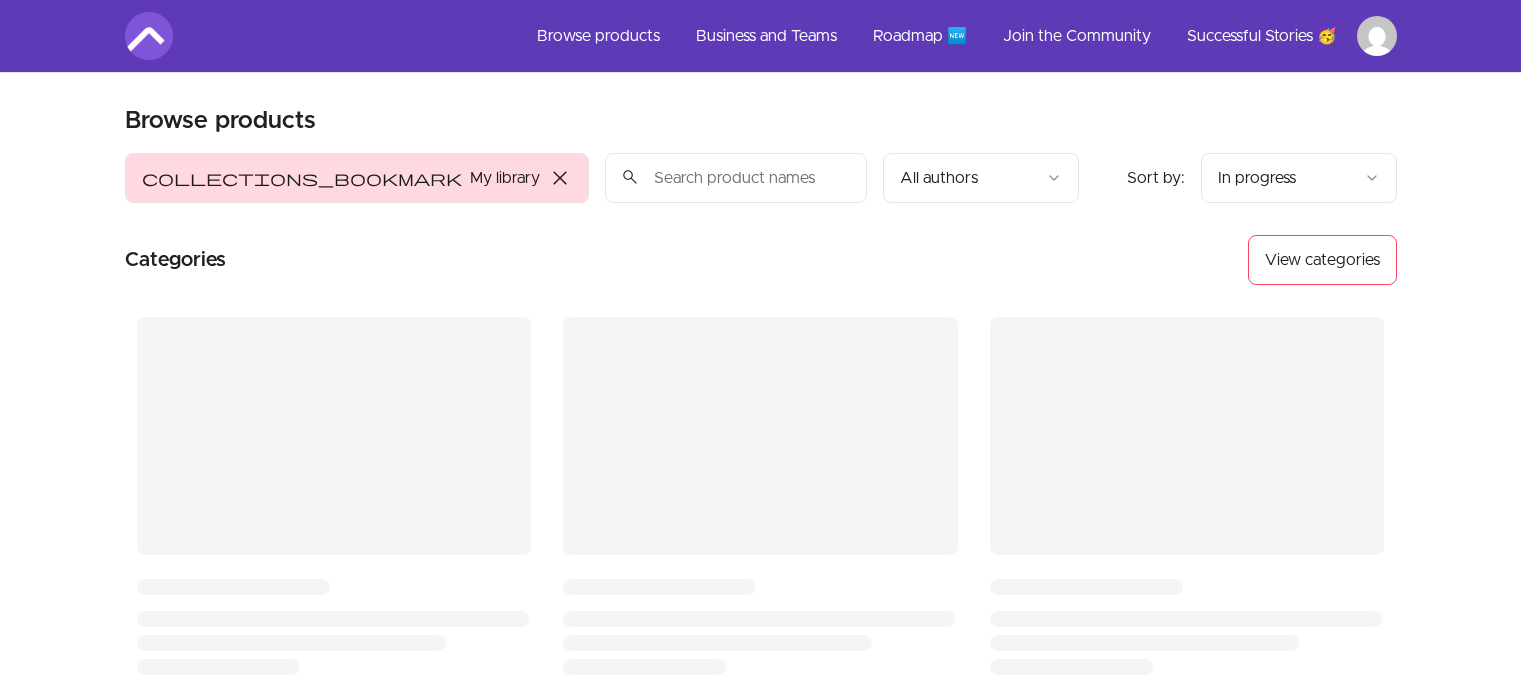 scroll, scrollTop: 0, scrollLeft: 0, axis: both 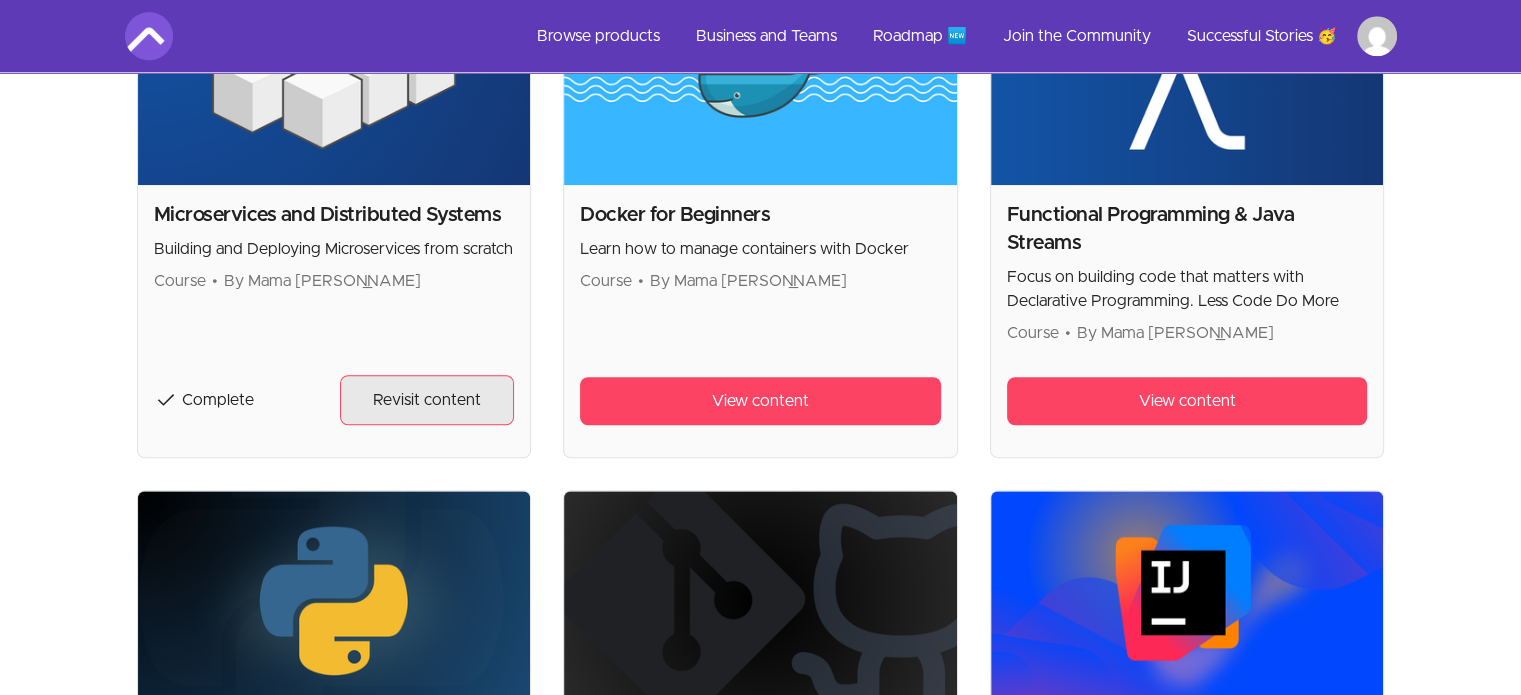click on "Revisit content" at bounding box center [427, 400] 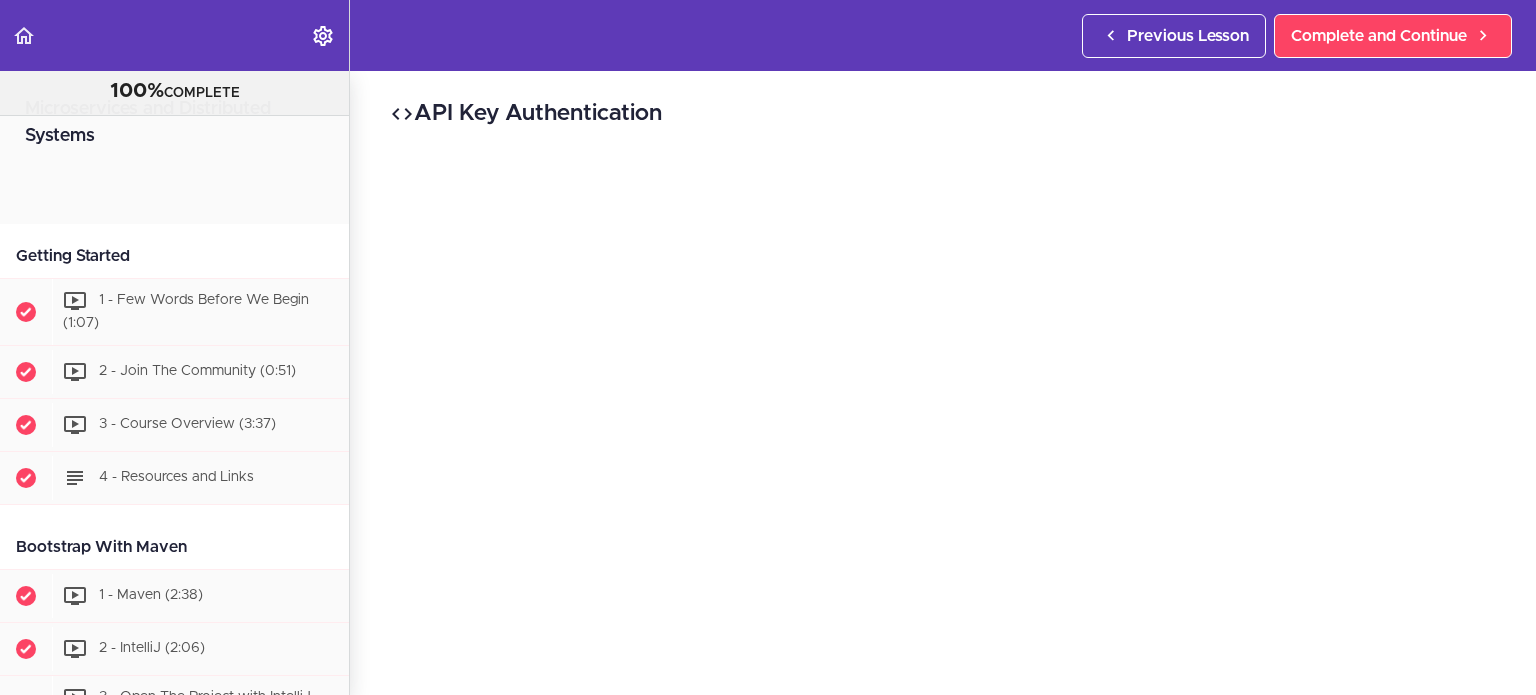 scroll, scrollTop: 0, scrollLeft: 0, axis: both 